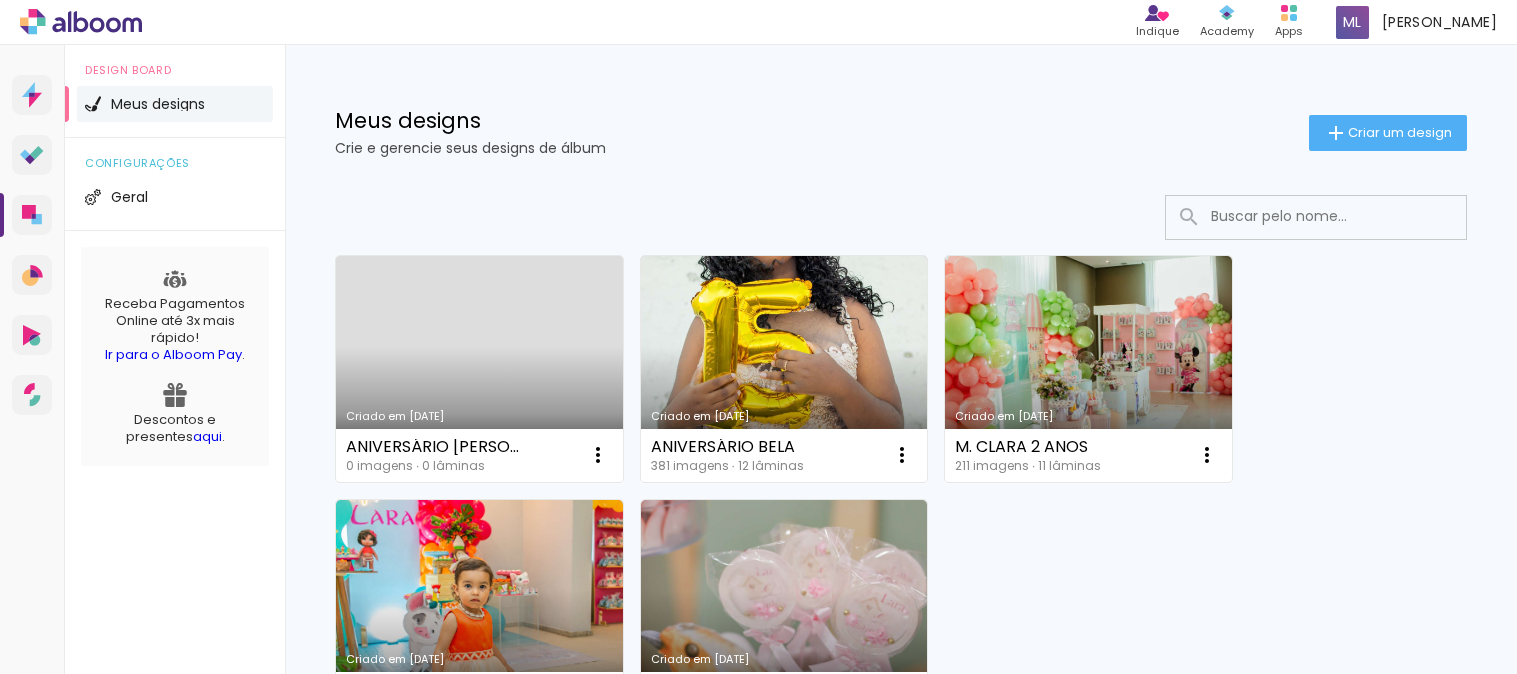 scroll, scrollTop: 0, scrollLeft: 0, axis: both 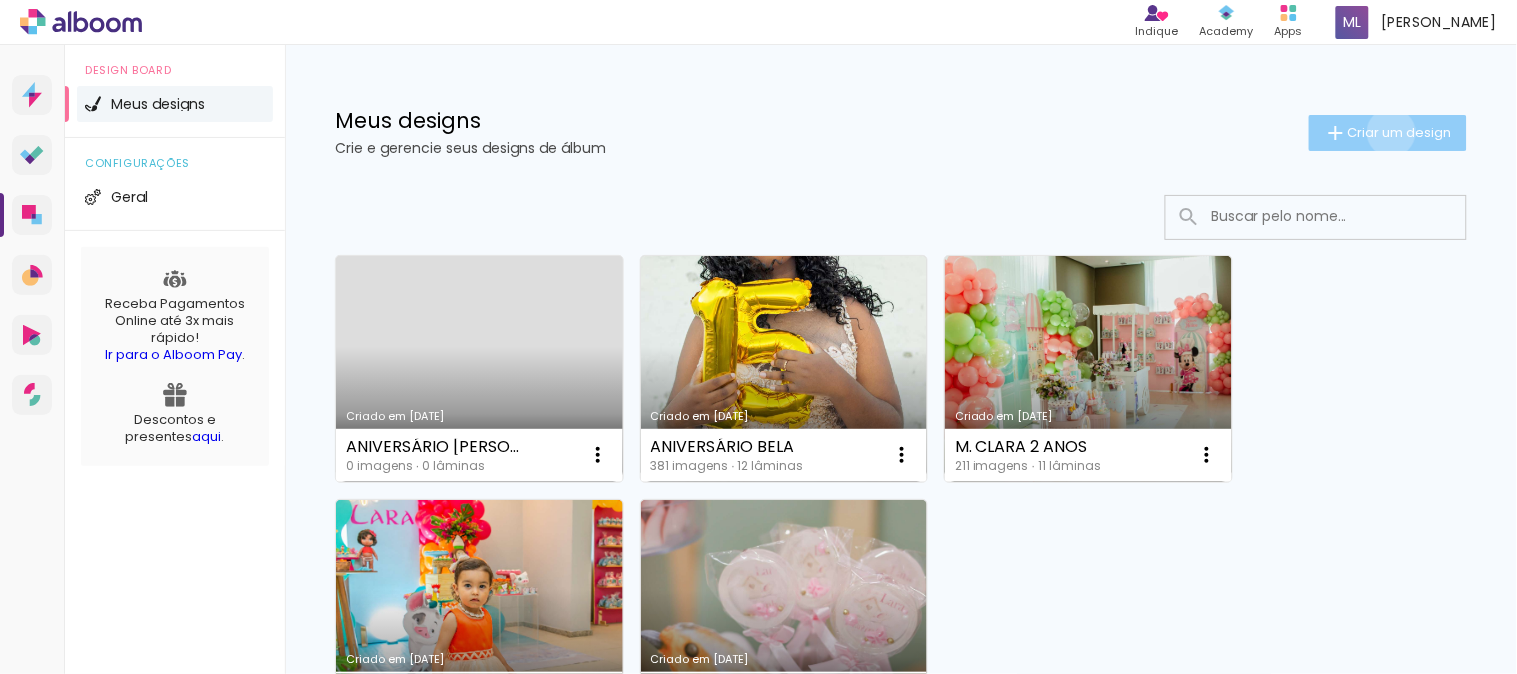 click on "Criar um design" 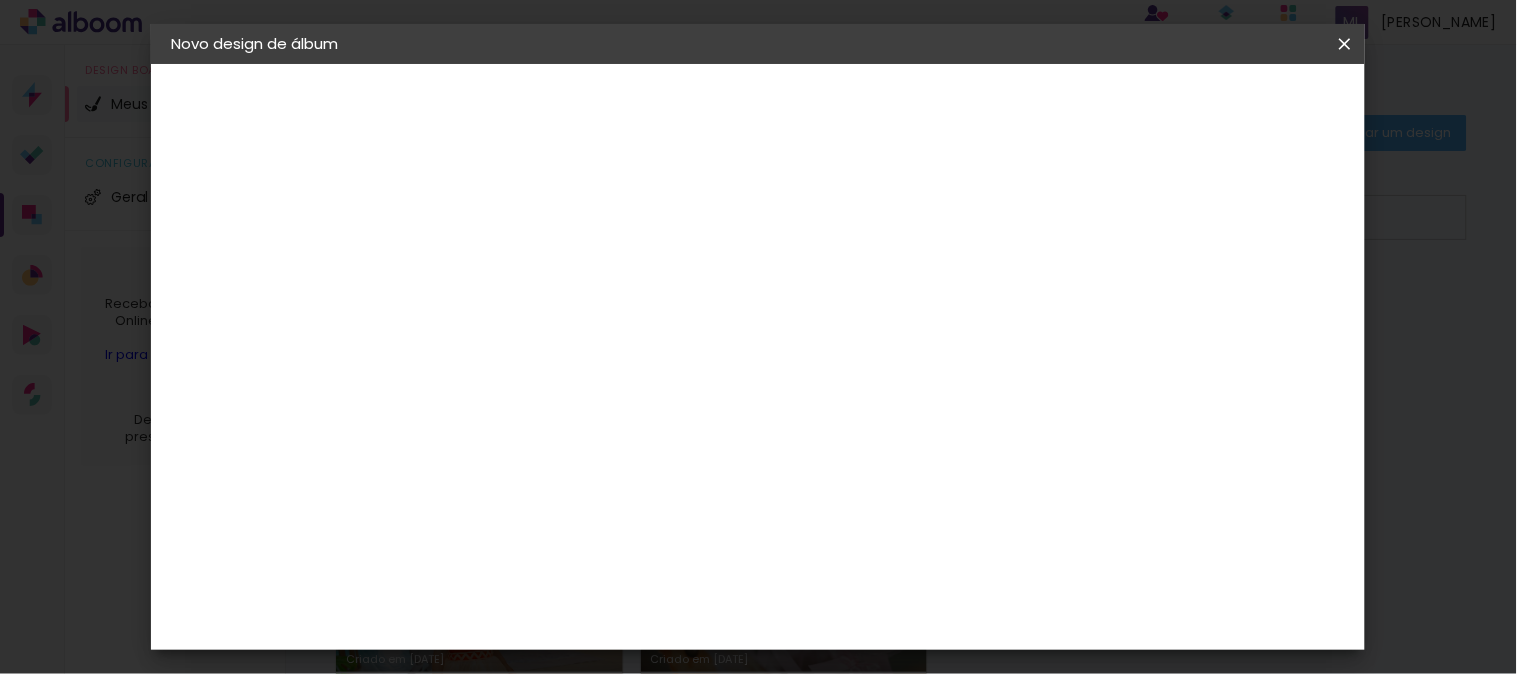 click at bounding box center (498, 268) 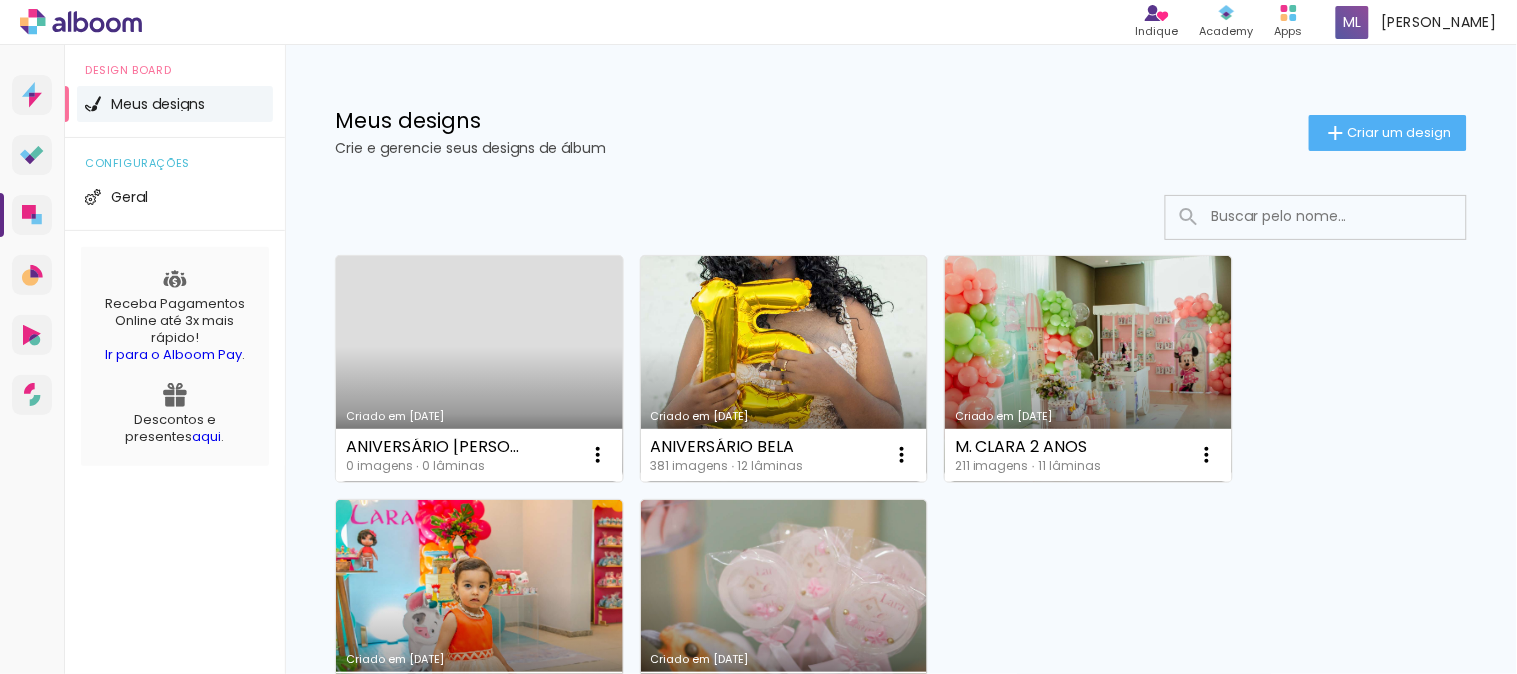 click on "Criado em [DATE]" at bounding box center [479, 369] 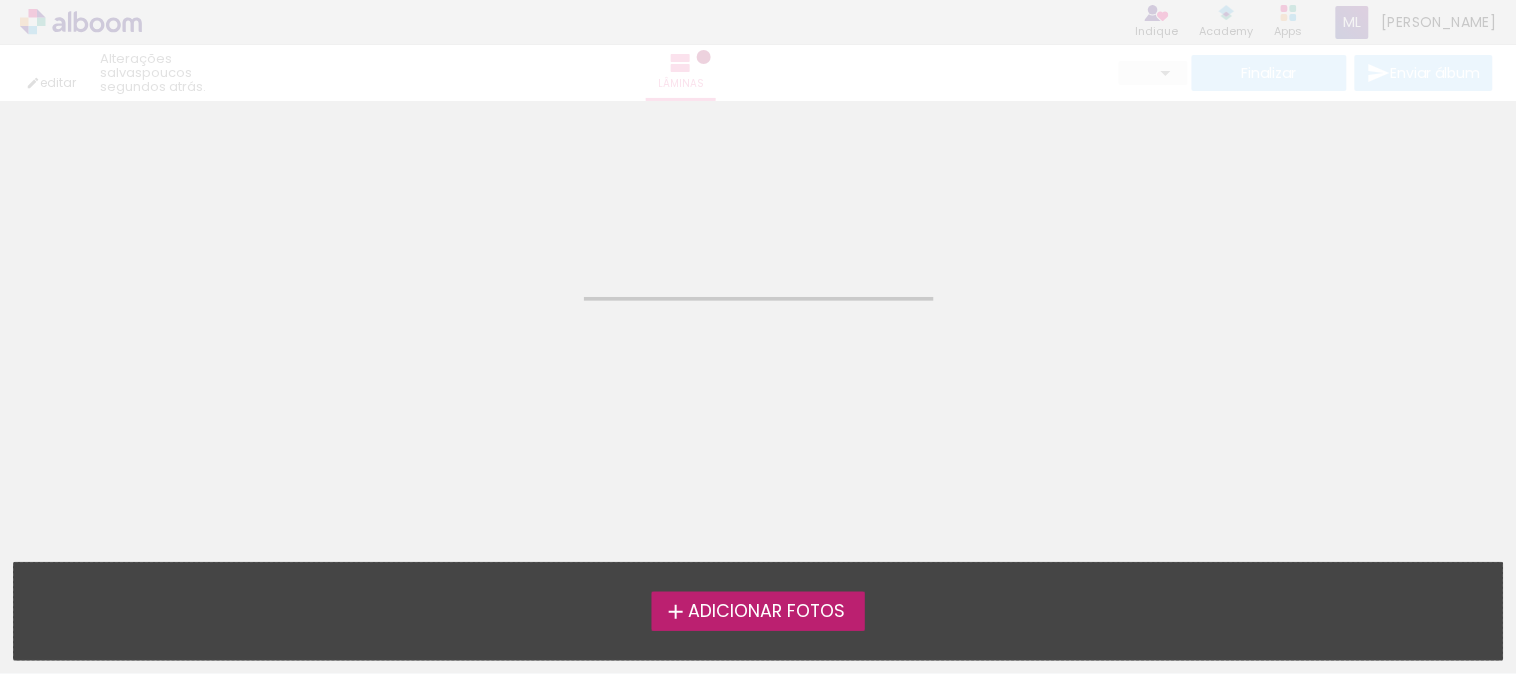 click on "Adicionar Fotos" at bounding box center (766, 612) 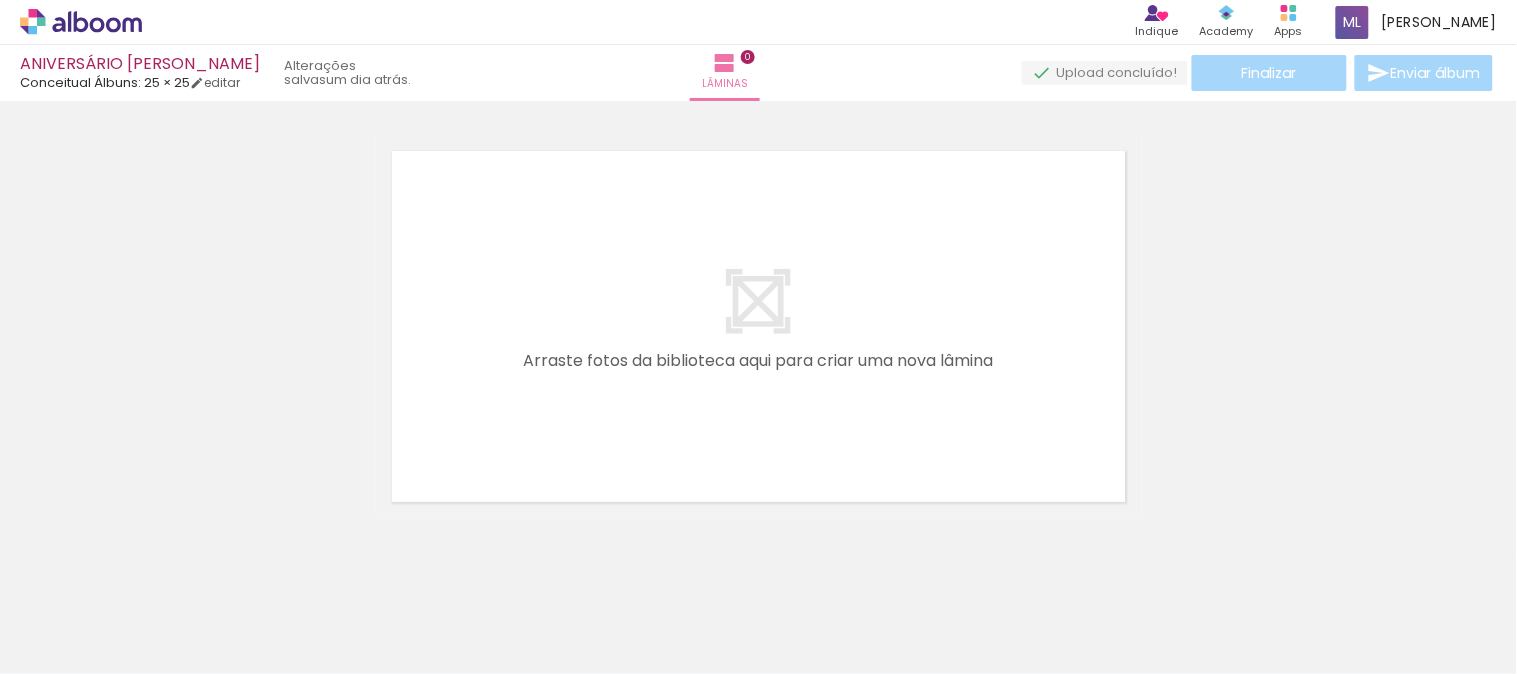 scroll, scrollTop: 25, scrollLeft: 0, axis: vertical 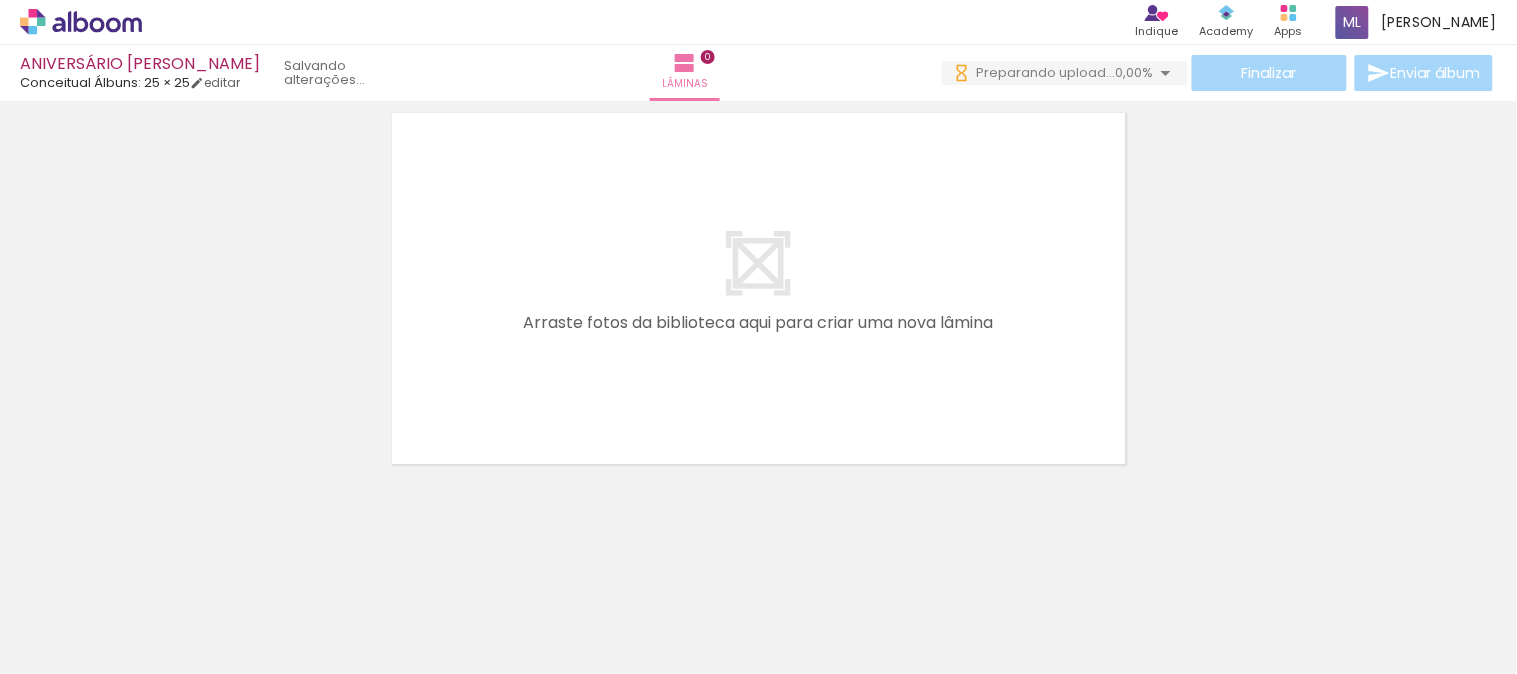 click at bounding box center [759, 288] 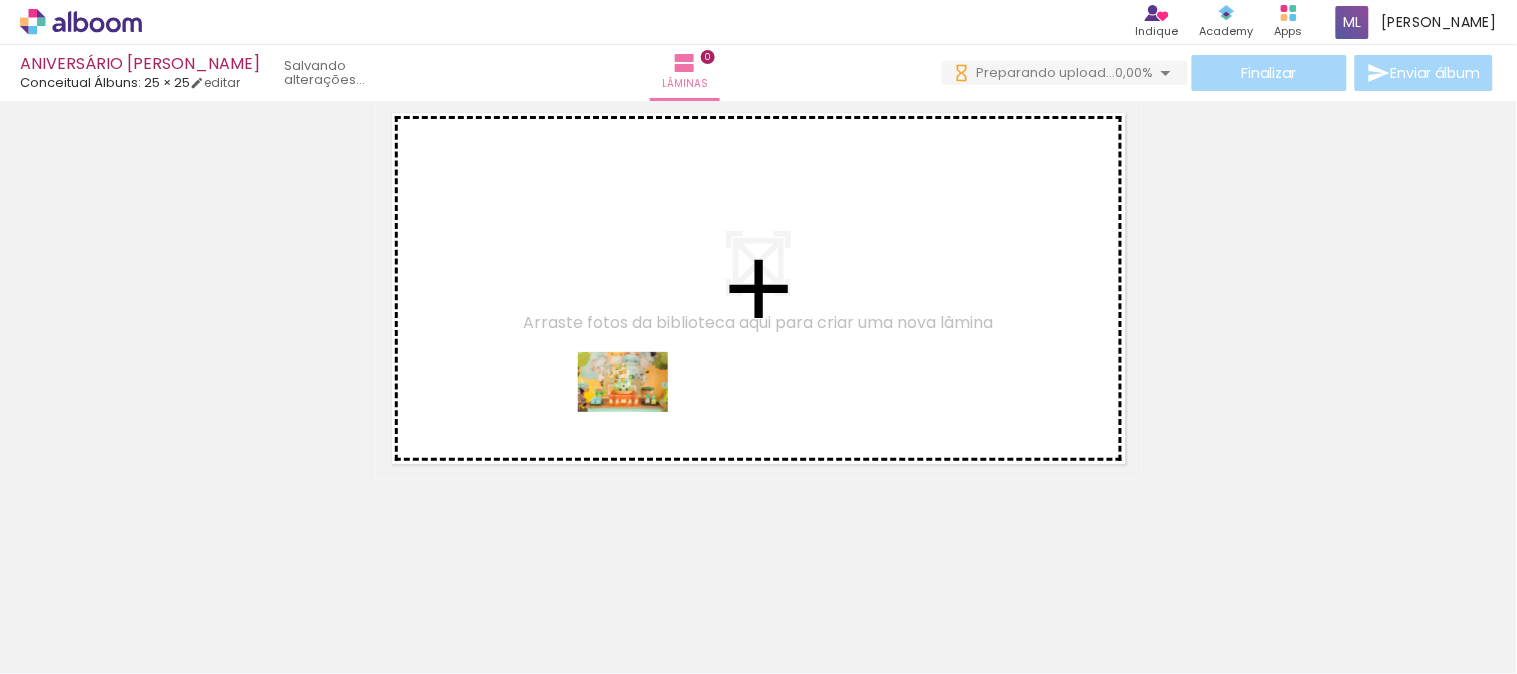 drag, startPoint x: 230, startPoint y: 610, endPoint x: 638, endPoint y: 412, distance: 453.50635 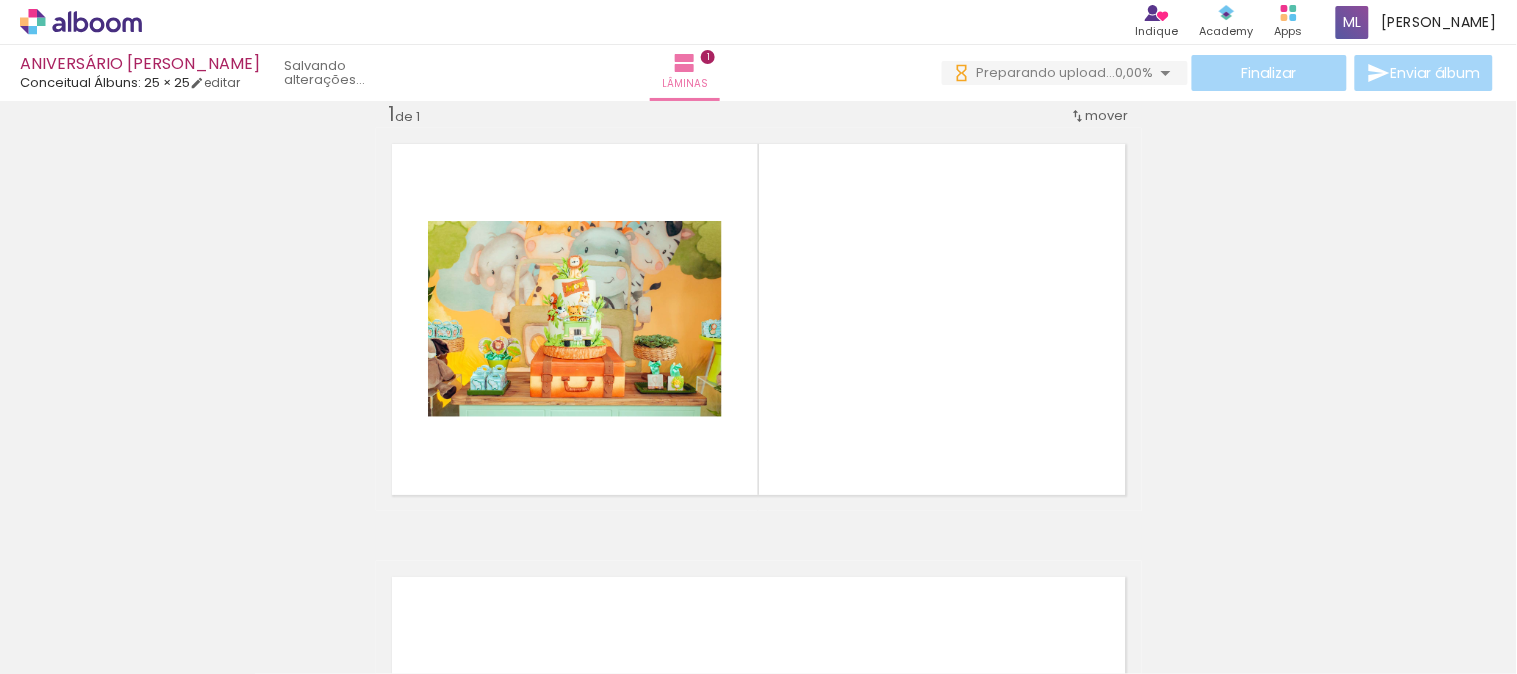 scroll, scrollTop: 25, scrollLeft: 0, axis: vertical 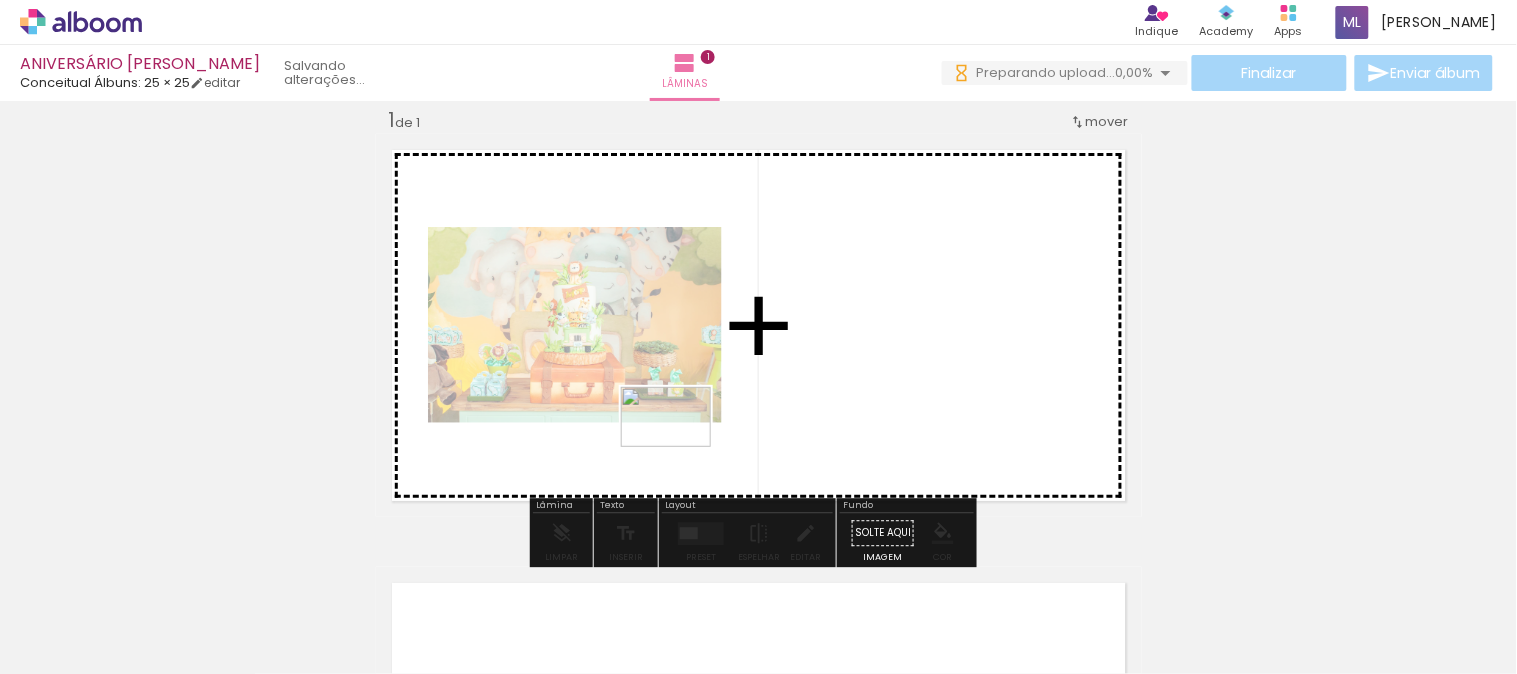 drag, startPoint x: 285, startPoint y: 624, endPoint x: 681, endPoint y: 447, distance: 433.75684 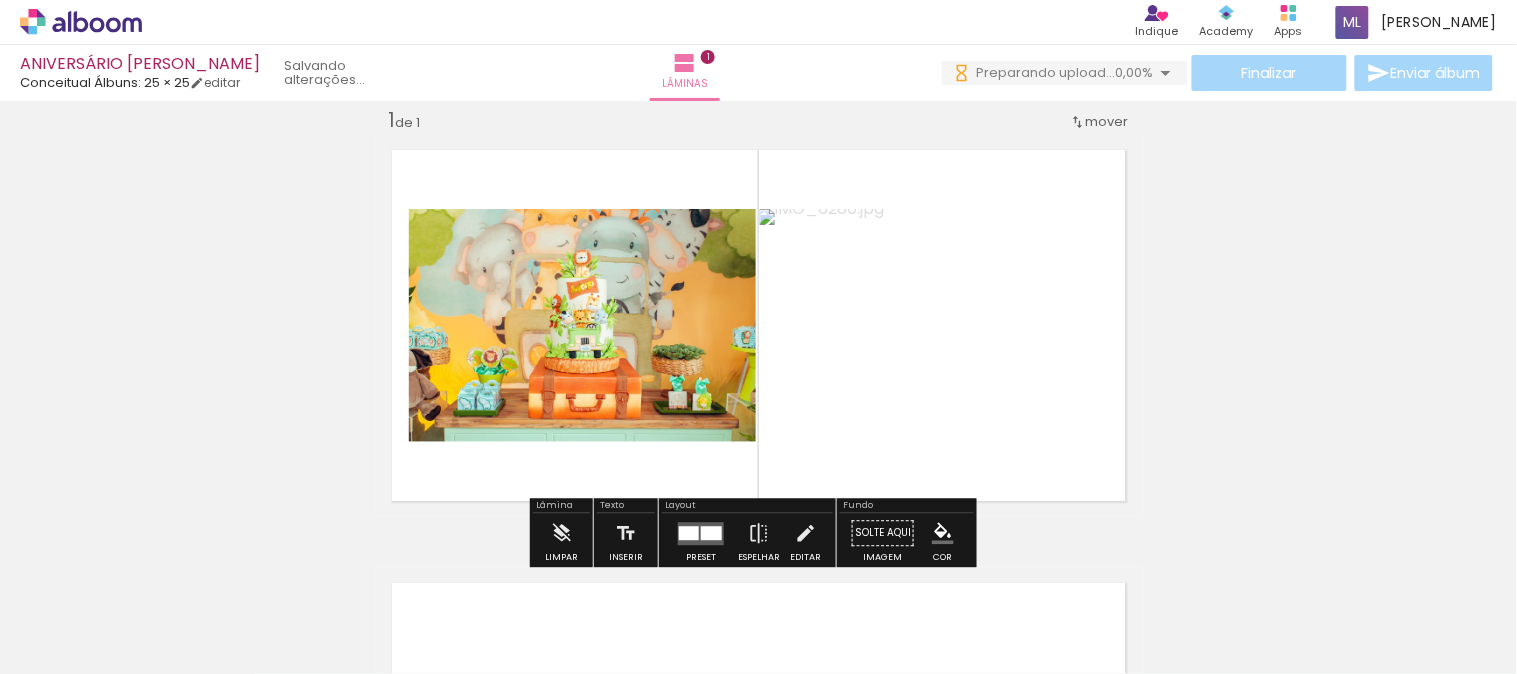 scroll, scrollTop: 0, scrollLeft: 0, axis: both 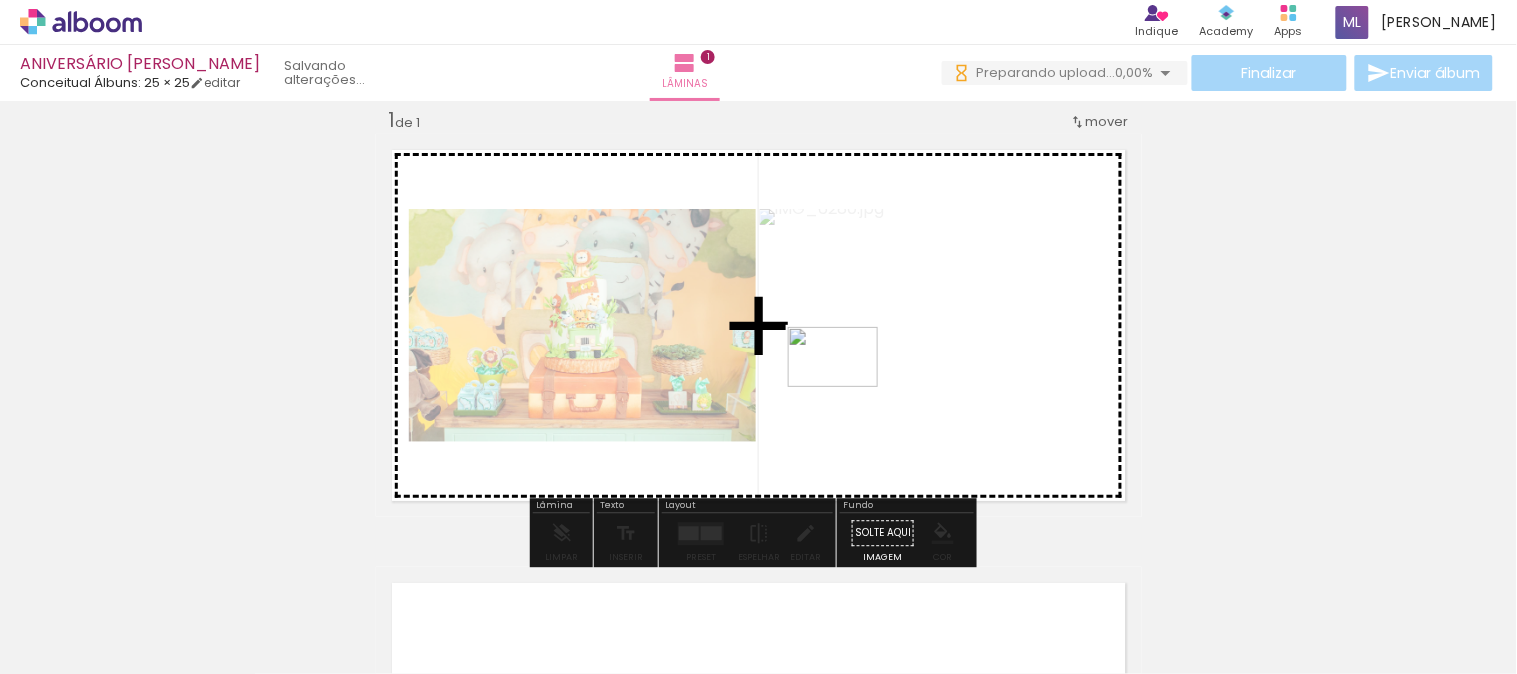 drag, startPoint x: 405, startPoint y: 631, endPoint x: 848, endPoint y: 387, distance: 505.75192 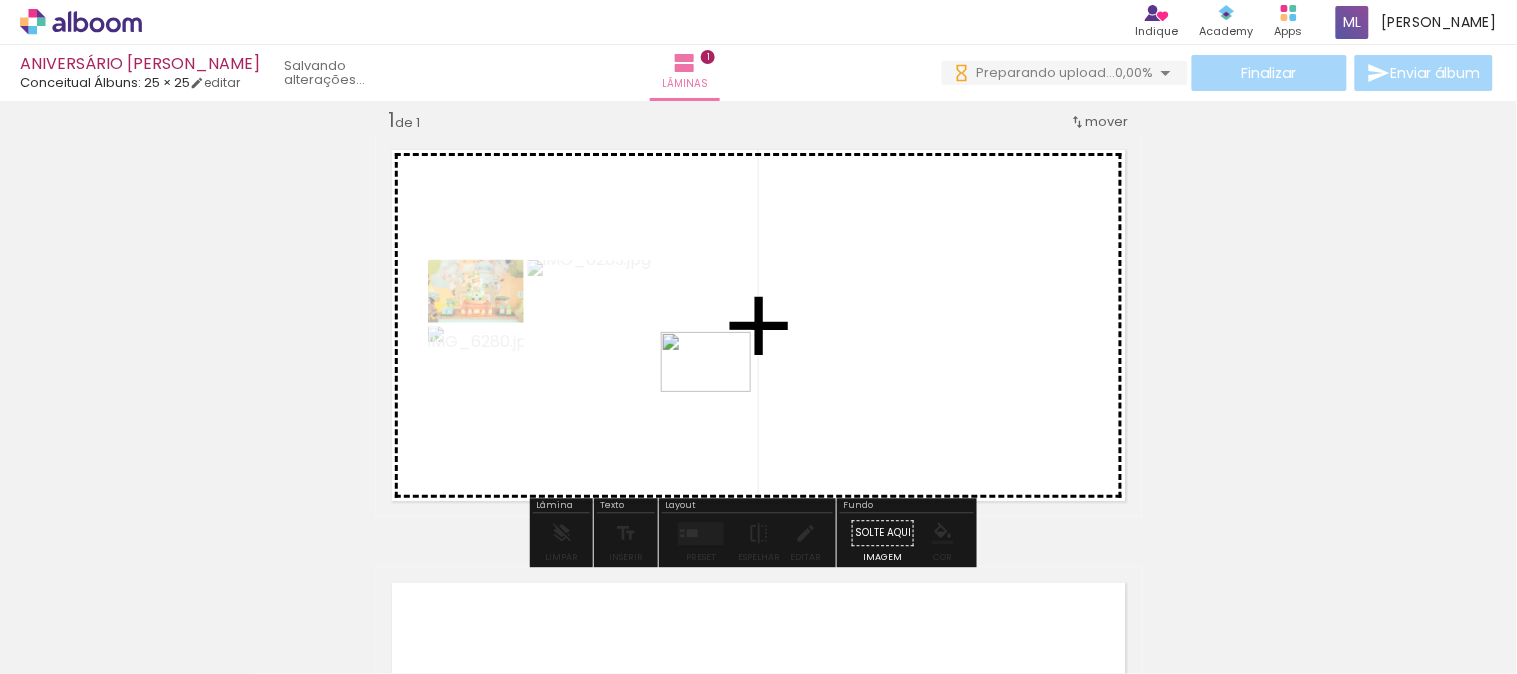 drag, startPoint x: 541, startPoint y: 620, endPoint x: 721, endPoint y: 392, distance: 290.48923 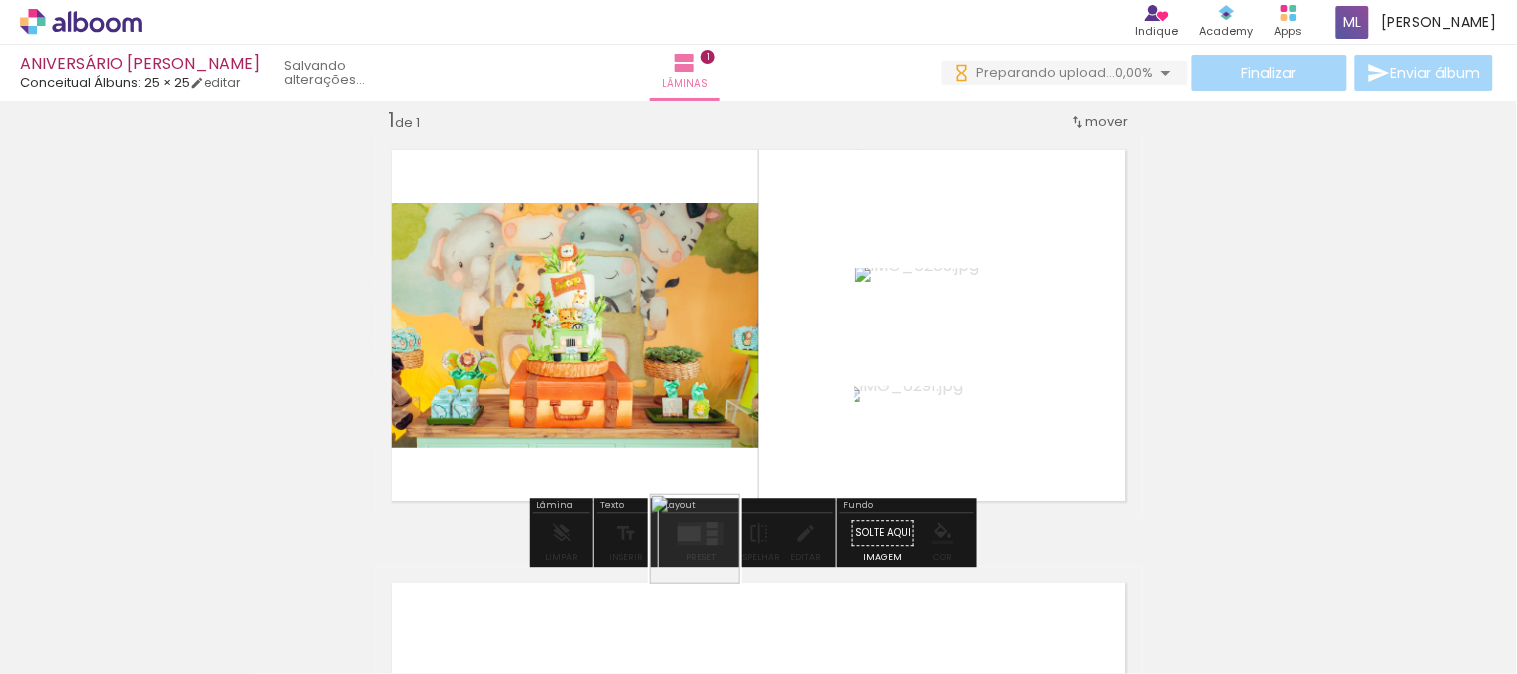 scroll, scrollTop: 0, scrollLeft: 0, axis: both 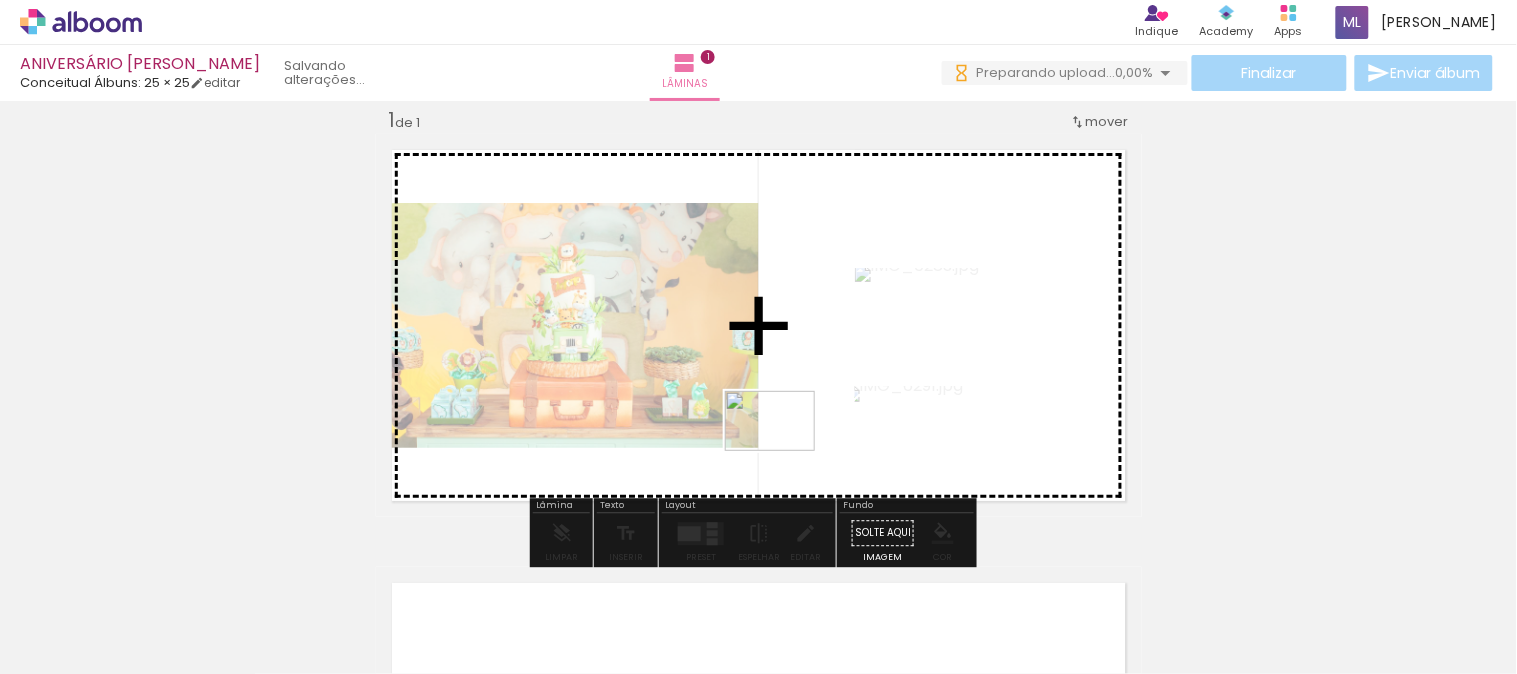 drag, startPoint x: 667, startPoint y: 643, endPoint x: 782, endPoint y: 618, distance: 117.68602 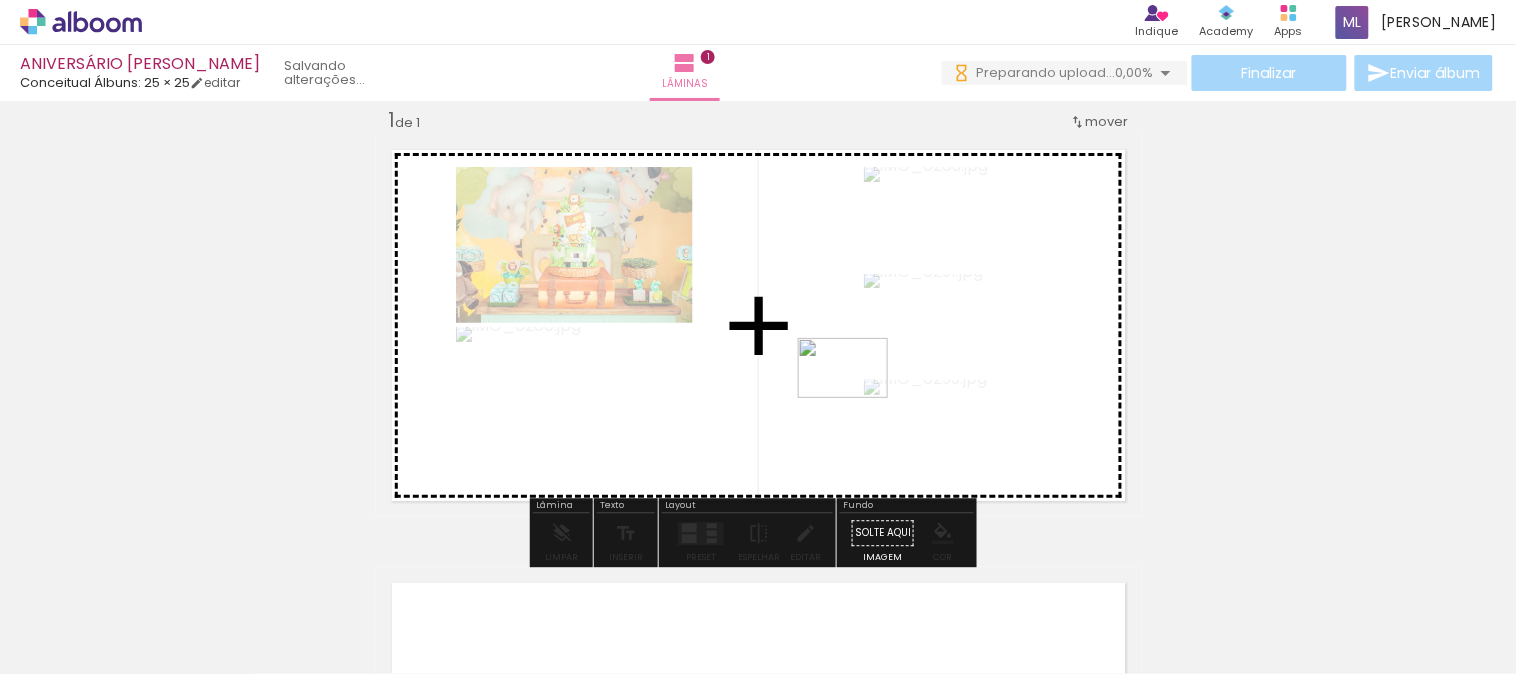 drag, startPoint x: 782, startPoint y: 620, endPoint x: 858, endPoint y: 398, distance: 234.64867 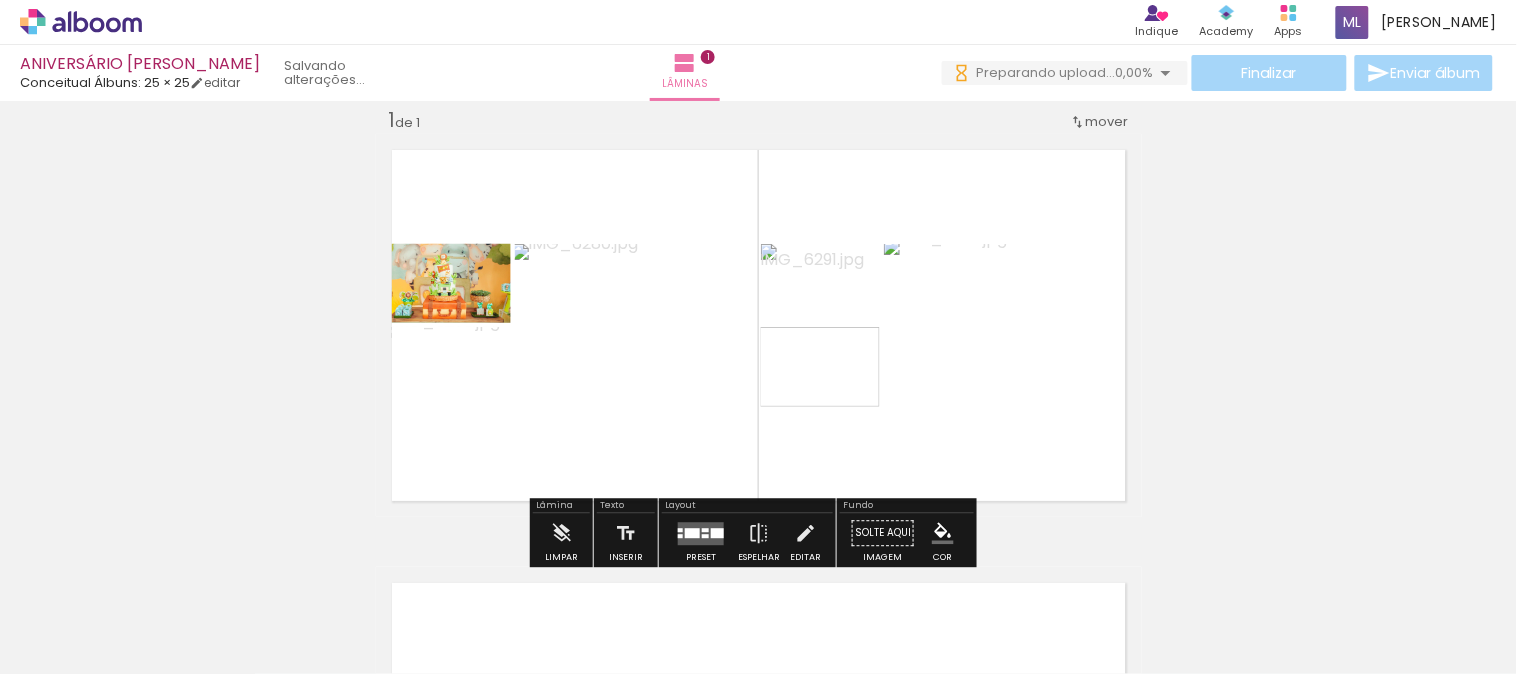 drag, startPoint x: 861, startPoint y: 615, endPoint x: 887, endPoint y: 384, distance: 232.4586 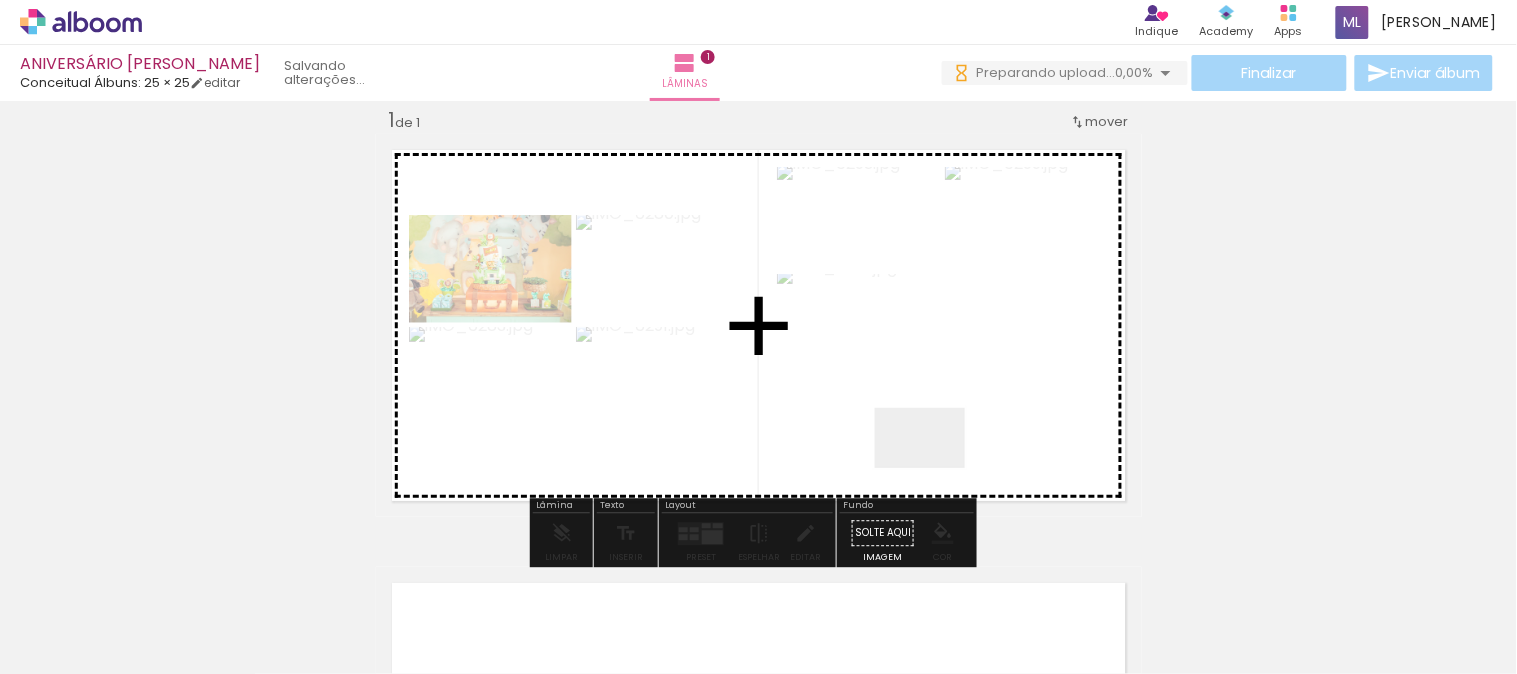 drag, startPoint x: 935, startPoint y: 468, endPoint x: 955, endPoint y: 506, distance: 42.941822 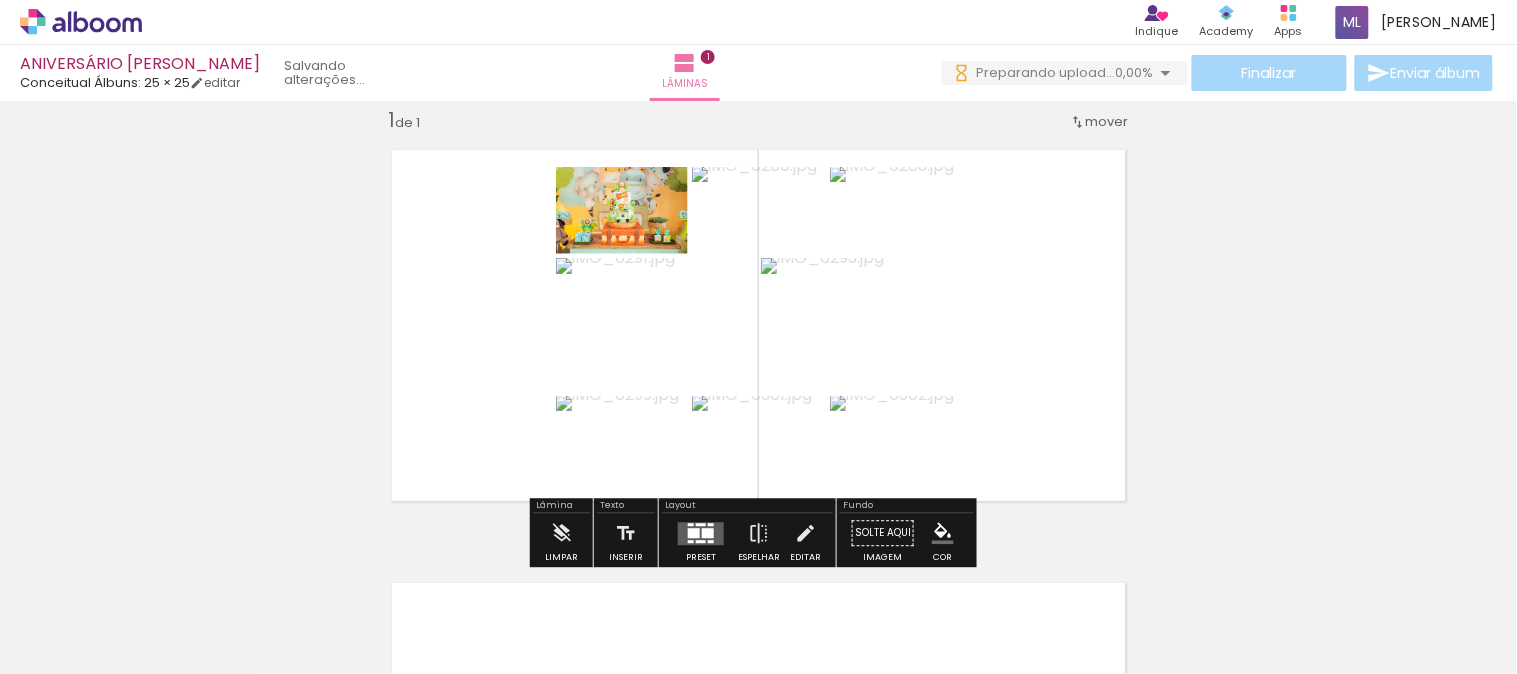 scroll, scrollTop: 0, scrollLeft: 0, axis: both 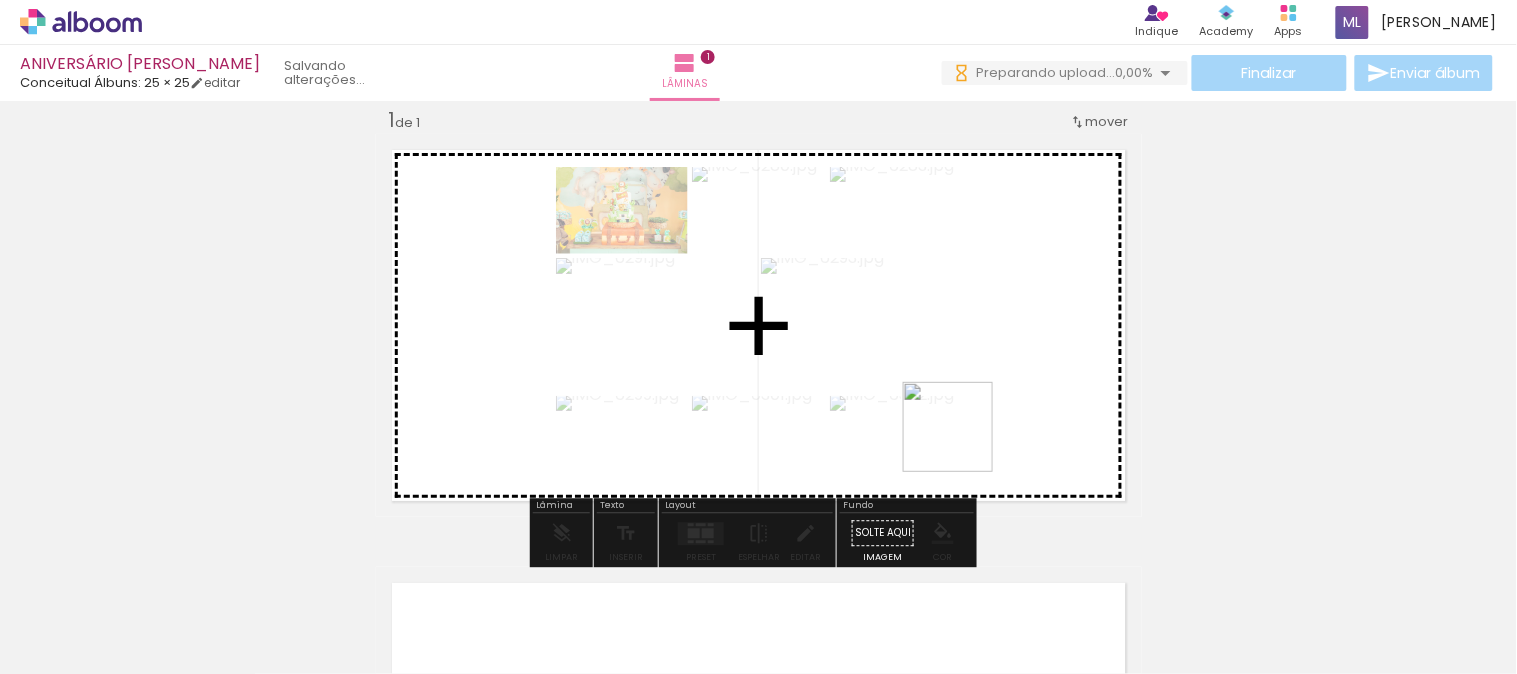 drag, startPoint x: 1085, startPoint y: 614, endPoint x: 963, endPoint y: 442, distance: 210.87437 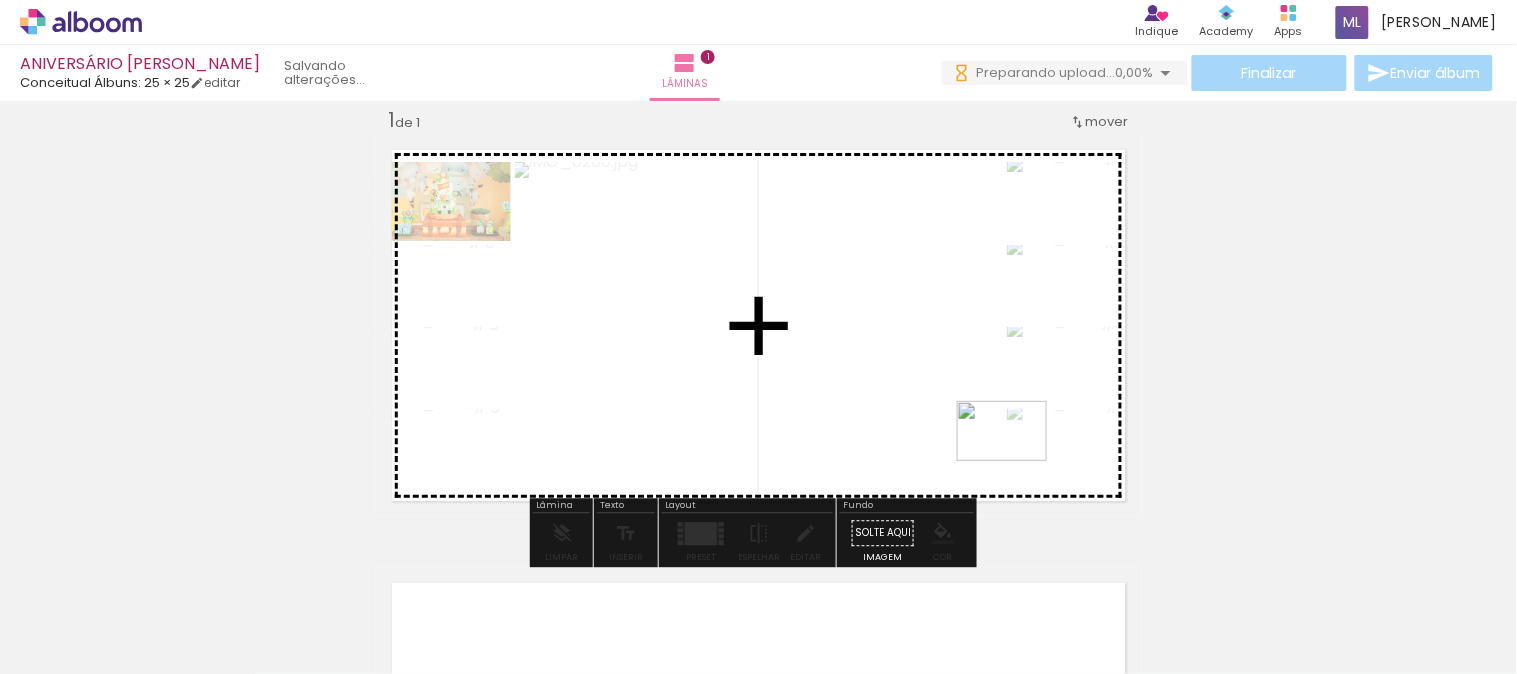drag, startPoint x: 1187, startPoint y: 624, endPoint x: 1017, endPoint y: 461, distance: 235.51857 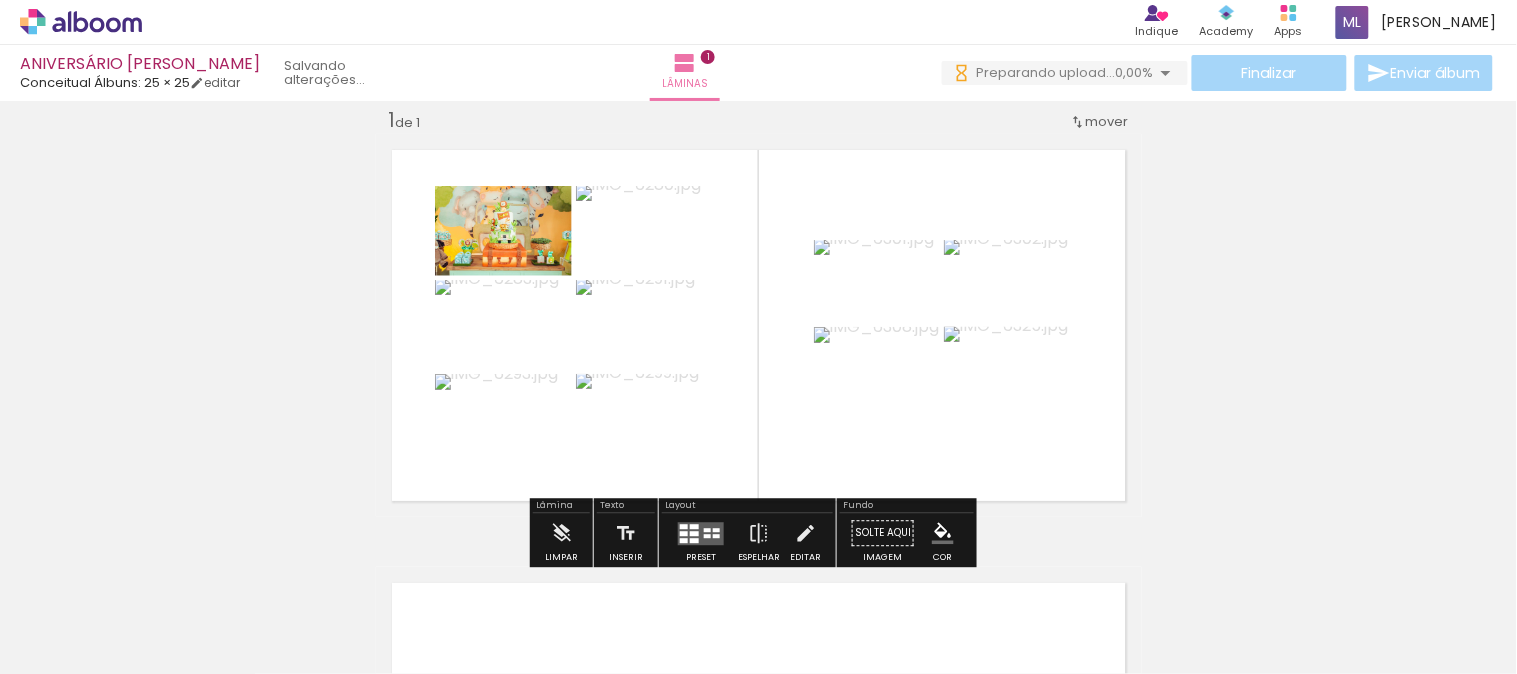 scroll, scrollTop: 0, scrollLeft: 0, axis: both 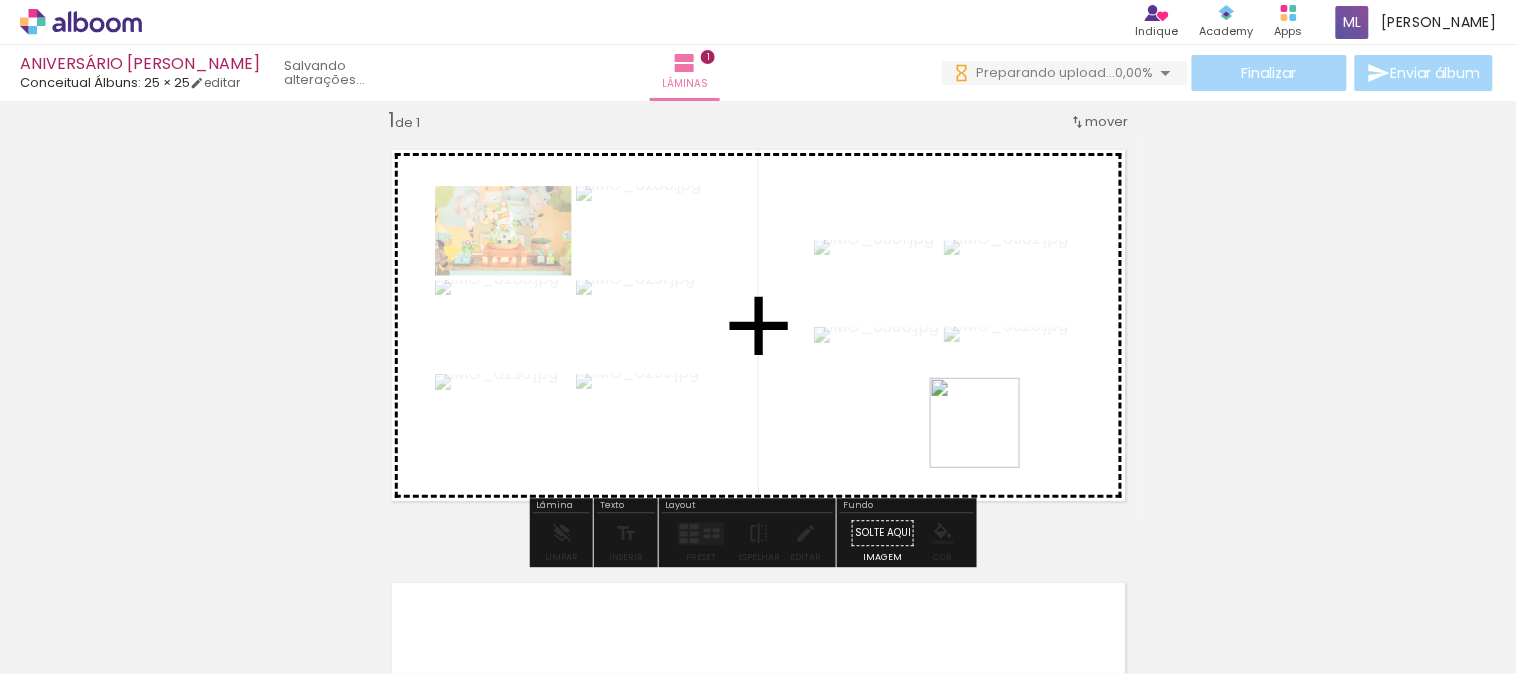 drag, startPoint x: 1351, startPoint y: 617, endPoint x: 970, endPoint y: 416, distance: 430.76907 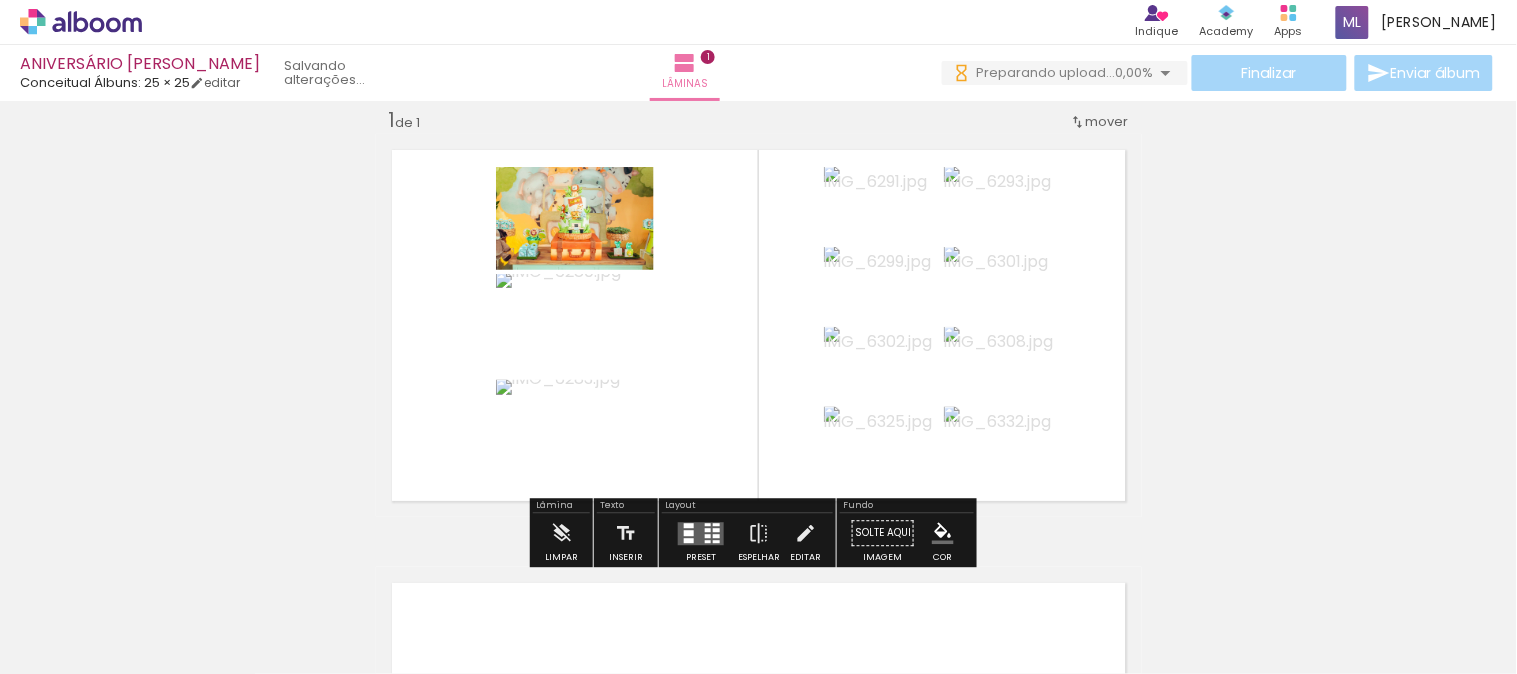 scroll, scrollTop: 0, scrollLeft: 0, axis: both 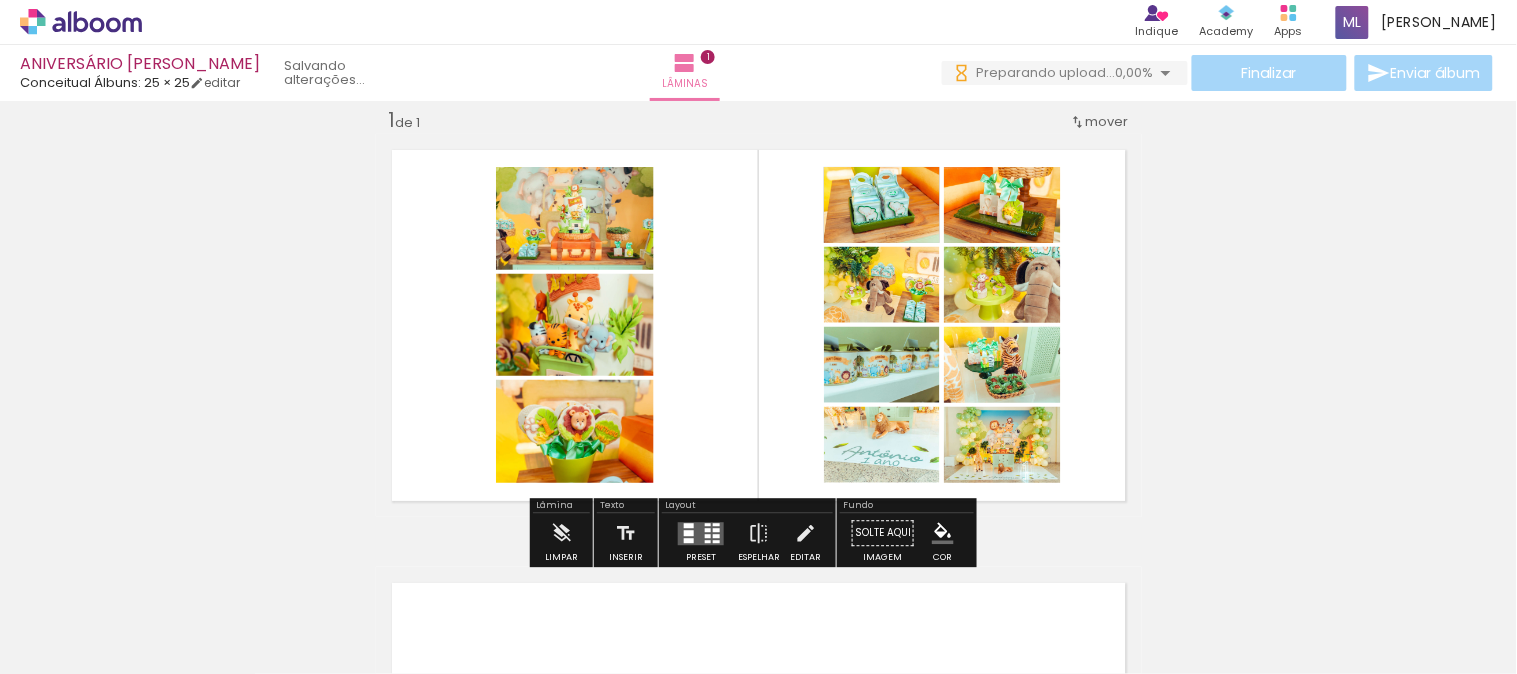 click at bounding box center [701, 533] 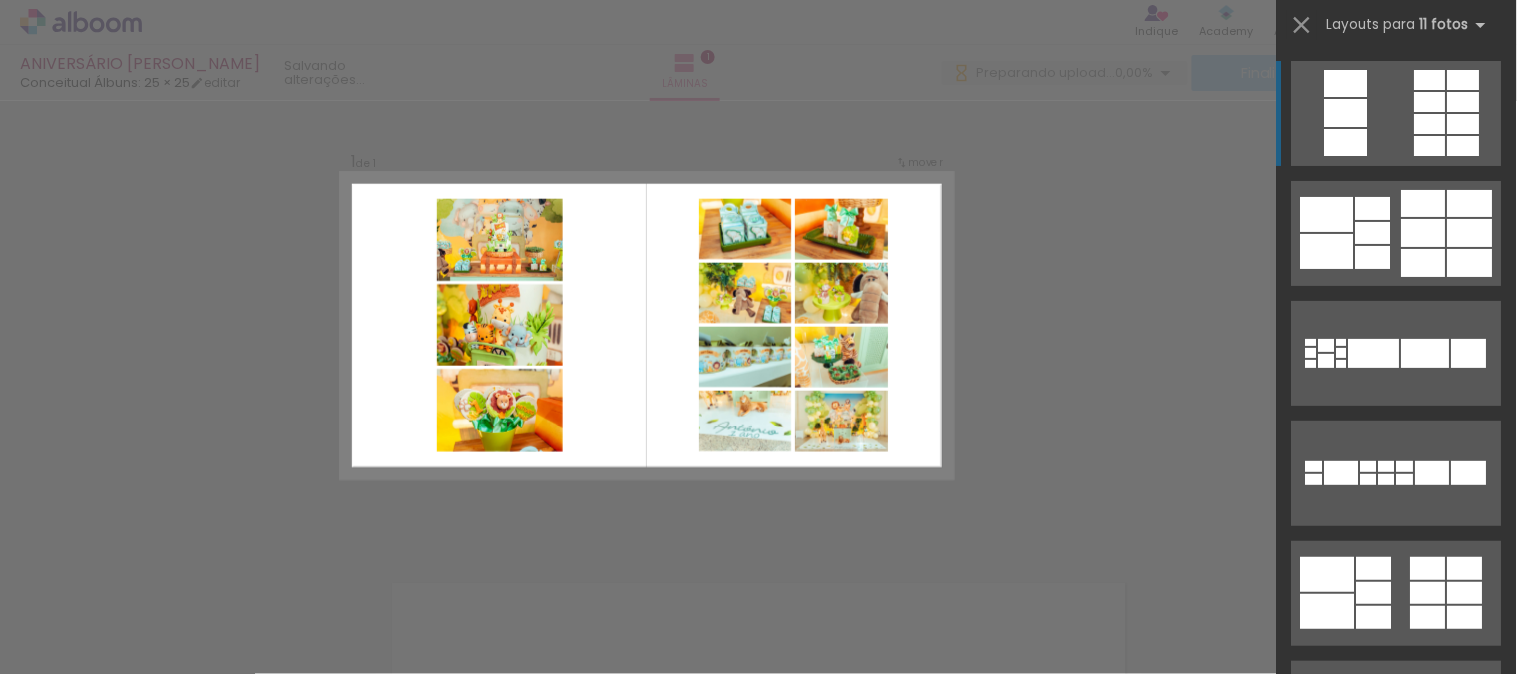 scroll, scrollTop: 0, scrollLeft: 0, axis: both 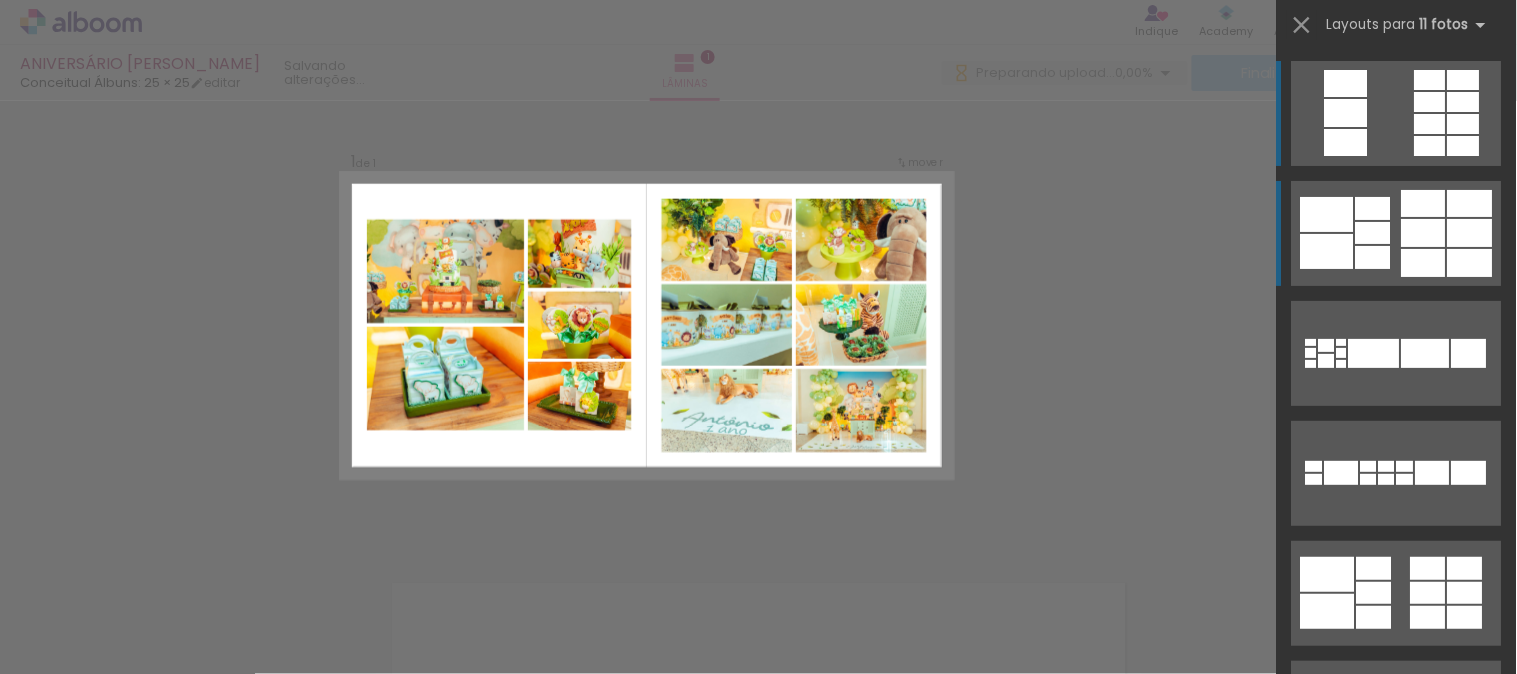 click at bounding box center (1430, 80) 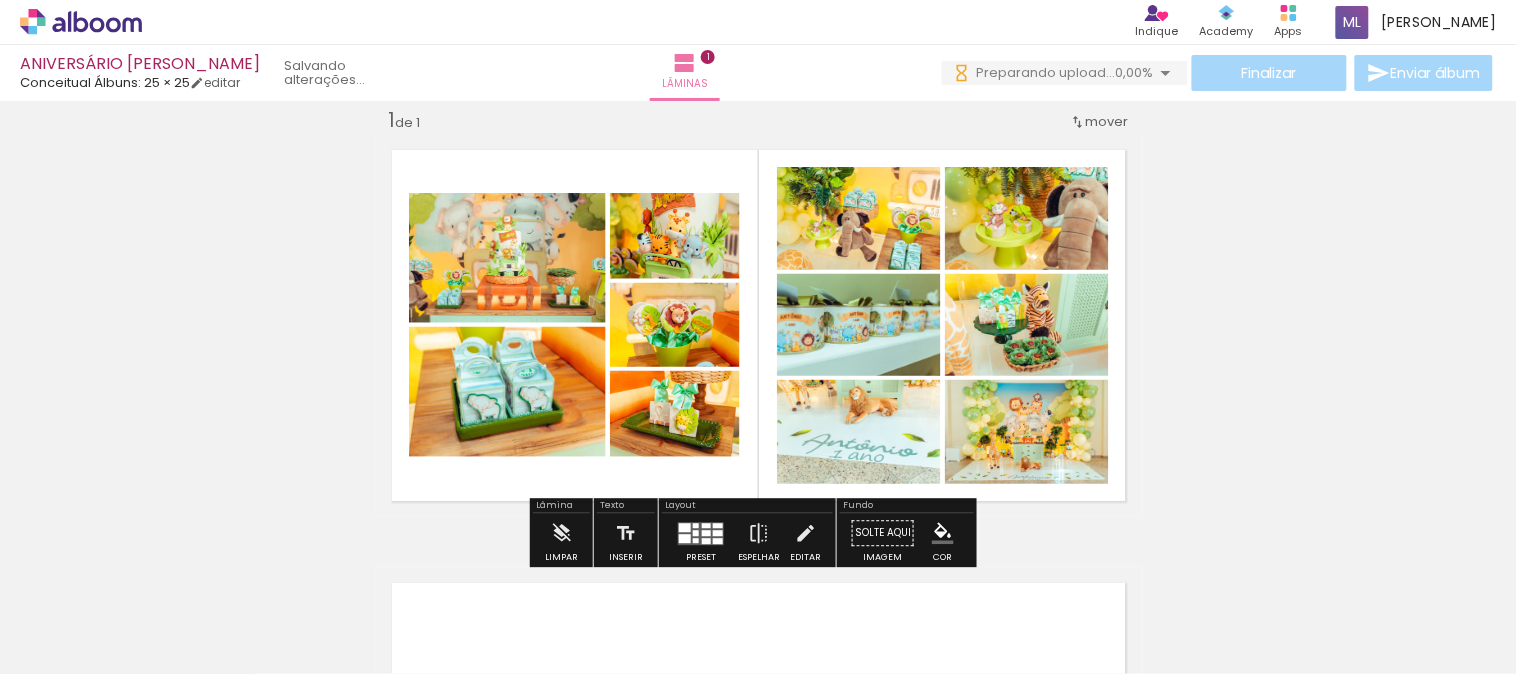 scroll, scrollTop: 0, scrollLeft: 0, axis: both 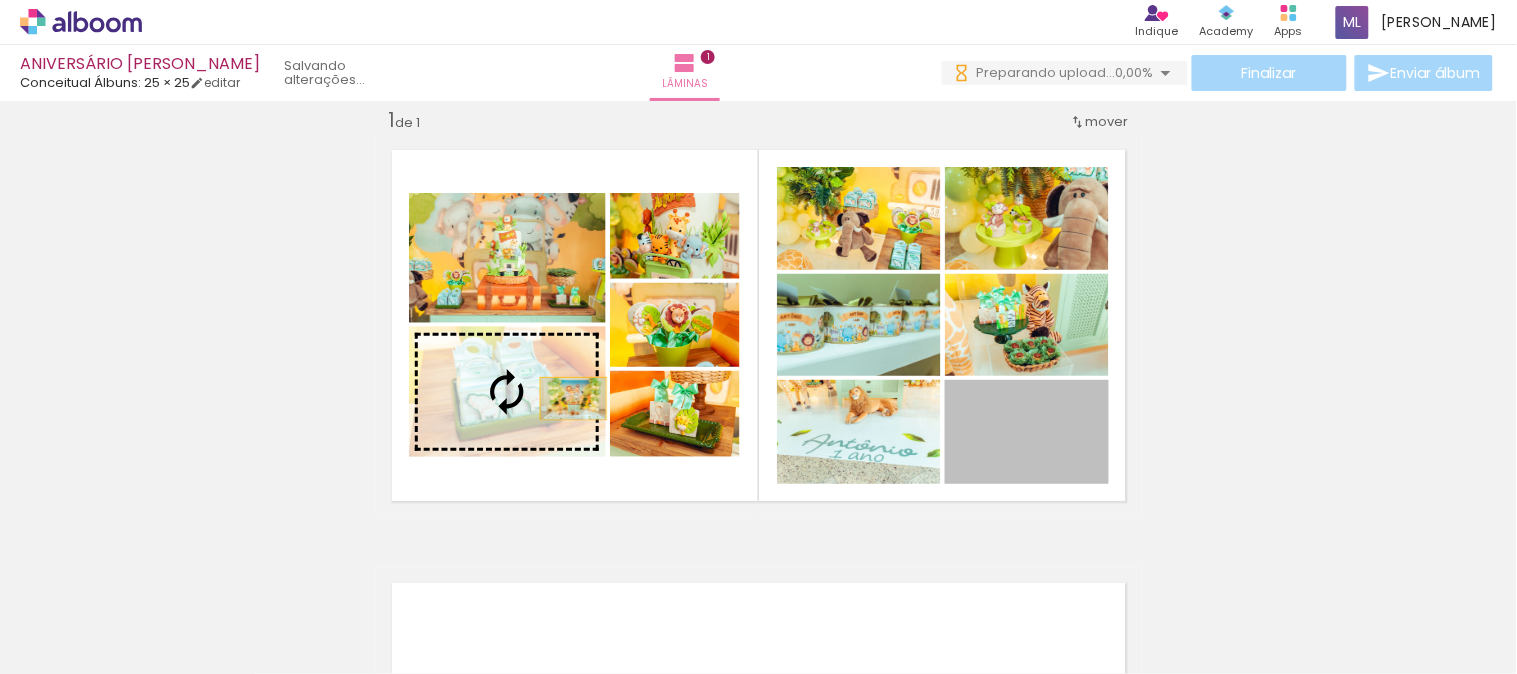 drag, startPoint x: 1054, startPoint y: 460, endPoint x: 555, endPoint y: 398, distance: 502.83694 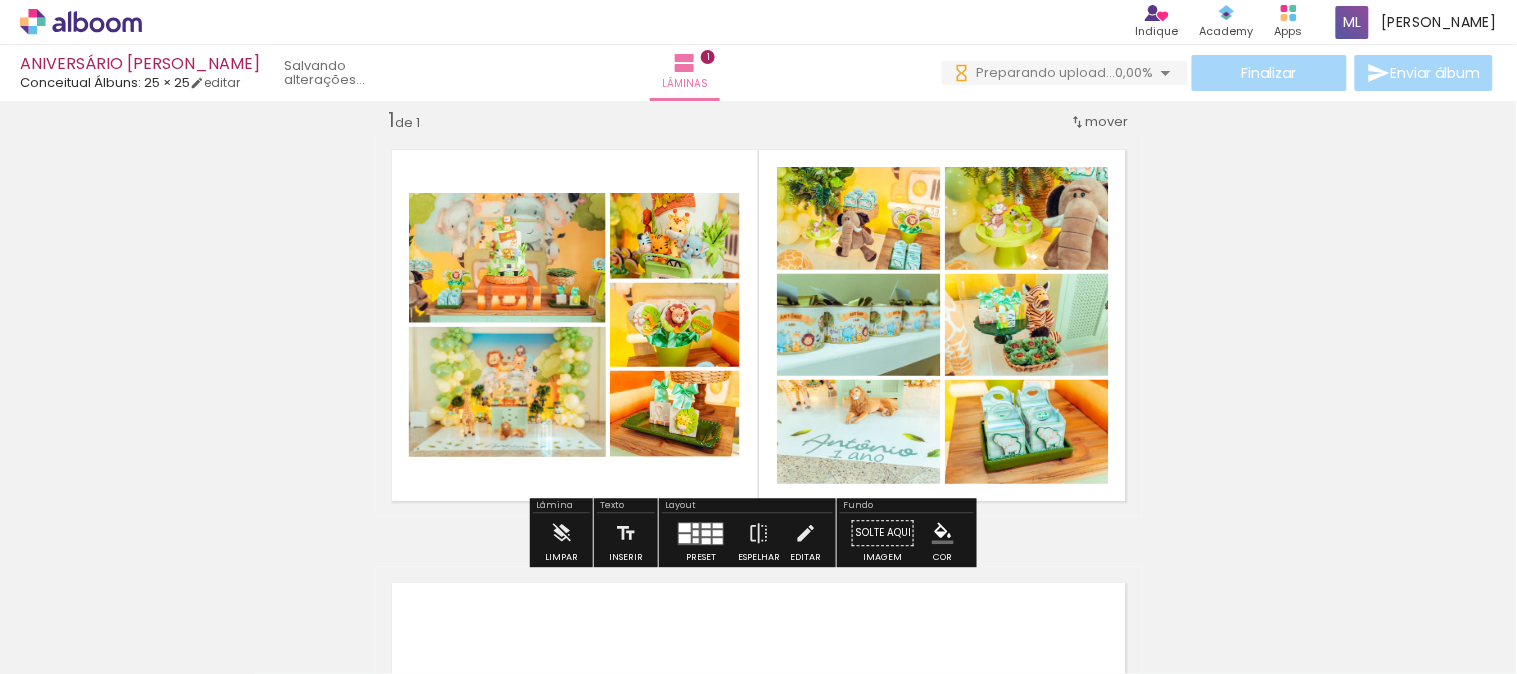 scroll, scrollTop: 0, scrollLeft: 0, axis: both 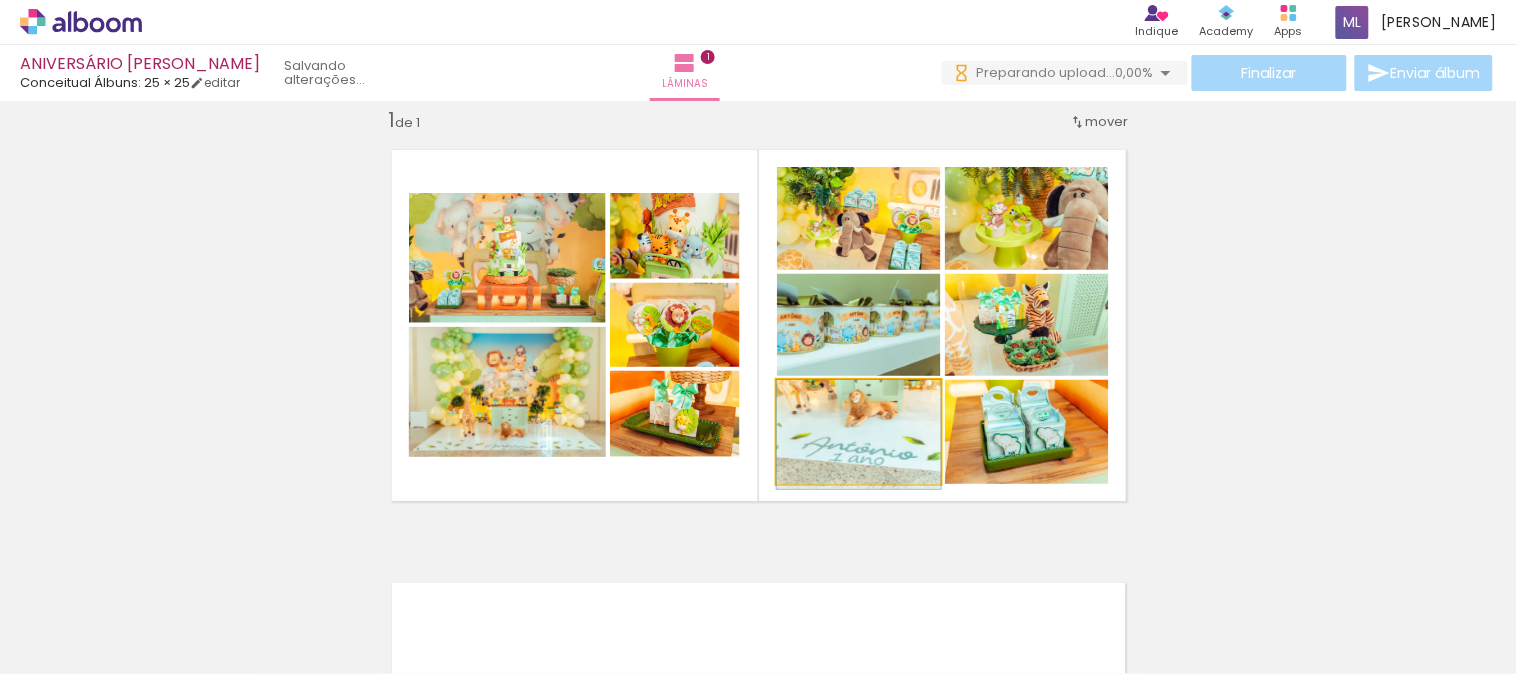 drag, startPoint x: 877, startPoint y: 441, endPoint x: 877, endPoint y: 455, distance: 14 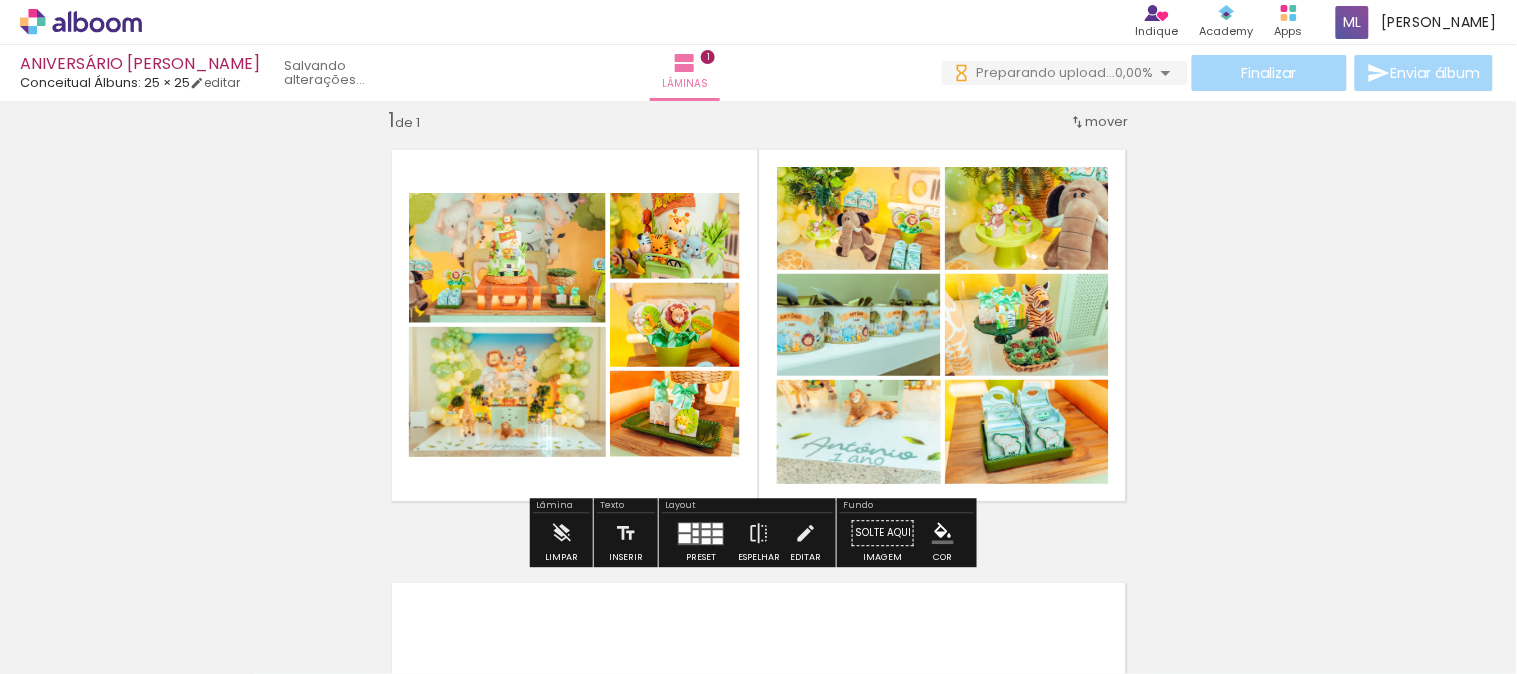 click on "Inserir lâmina 1  de 1" at bounding box center (758, 516) 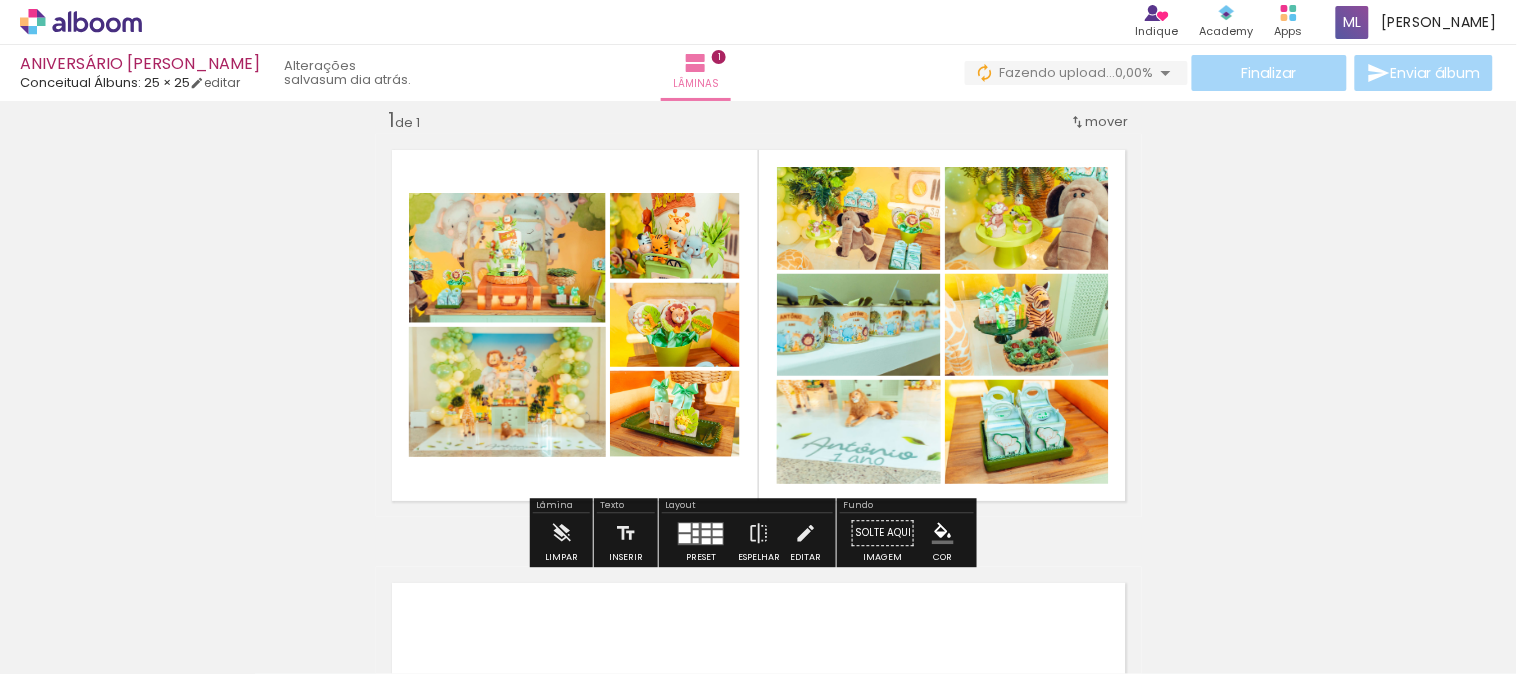 drag, startPoint x: 698, startPoint y: 530, endPoint x: 893, endPoint y: 401, distance: 233.80762 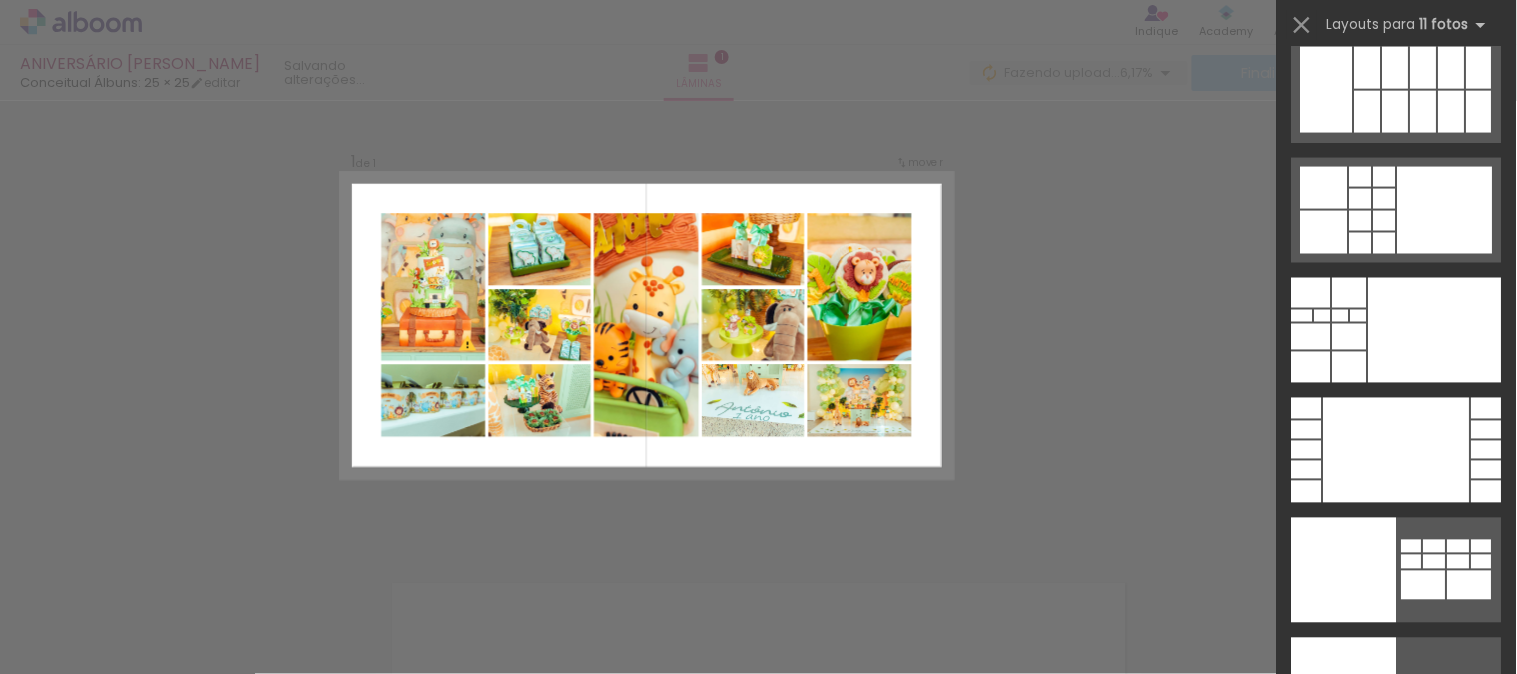 scroll, scrollTop: 5008, scrollLeft: 0, axis: vertical 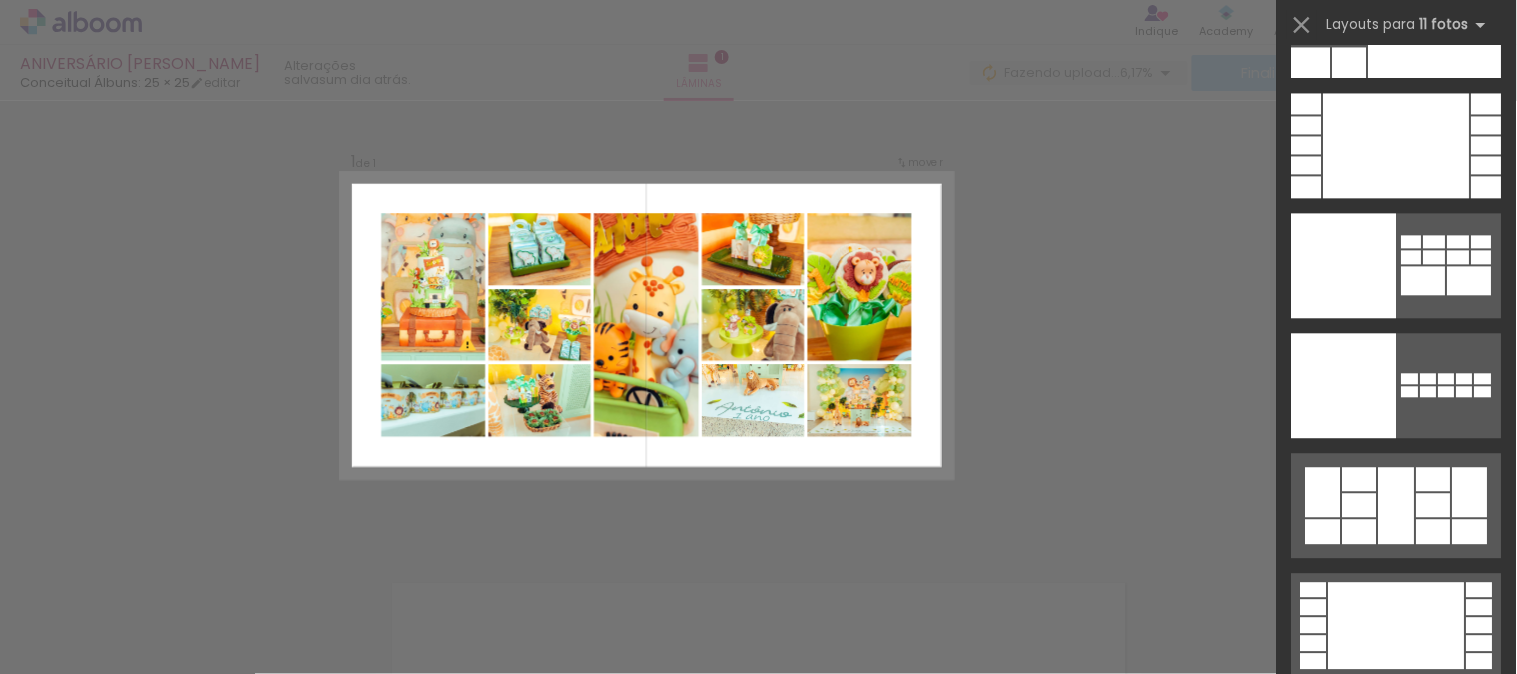 click on "Confirmar Cancelar" at bounding box center [758, 533] 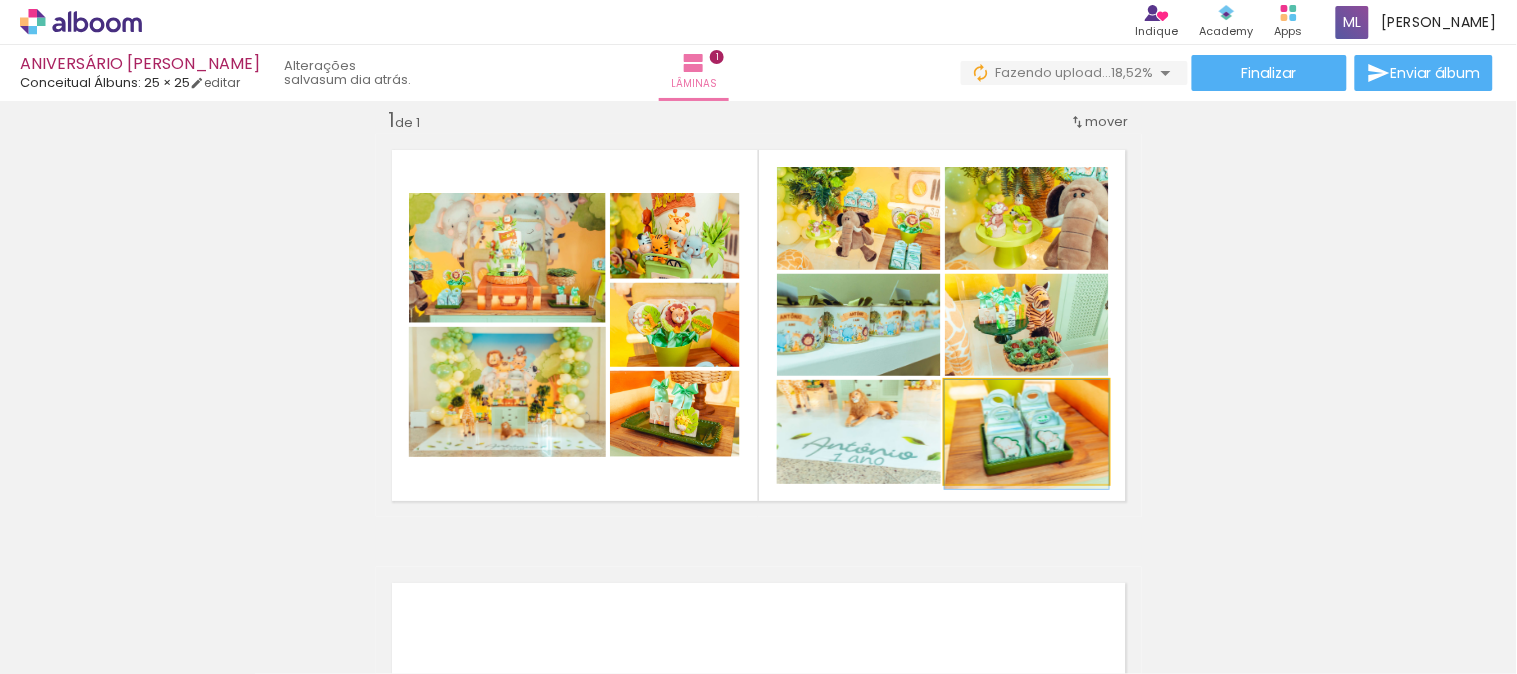 drag, startPoint x: 1051, startPoint y: 431, endPoint x: 1051, endPoint y: 460, distance: 29 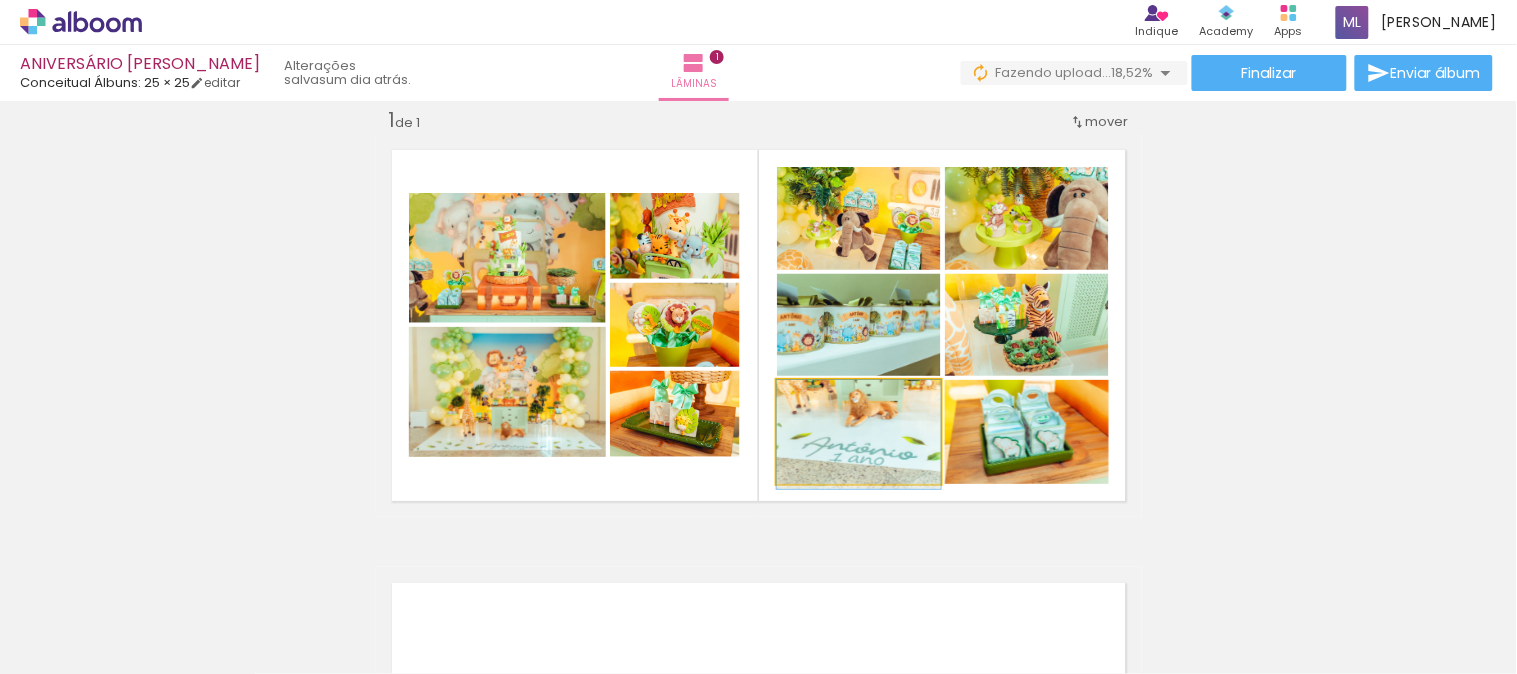 drag, startPoint x: 901, startPoint y: 447, endPoint x: 901, endPoint y: 476, distance: 29 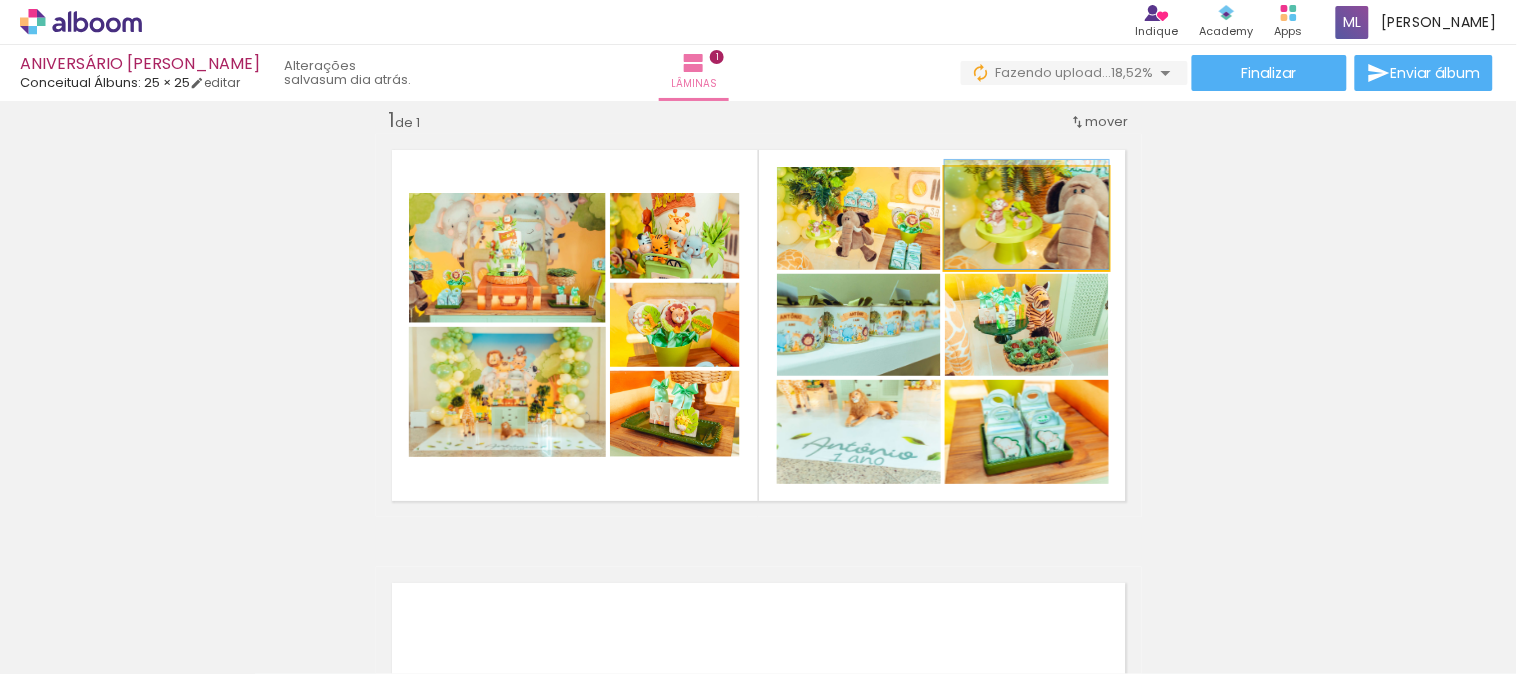 drag, startPoint x: 1056, startPoint y: 242, endPoint x: 1056, endPoint y: 218, distance: 24 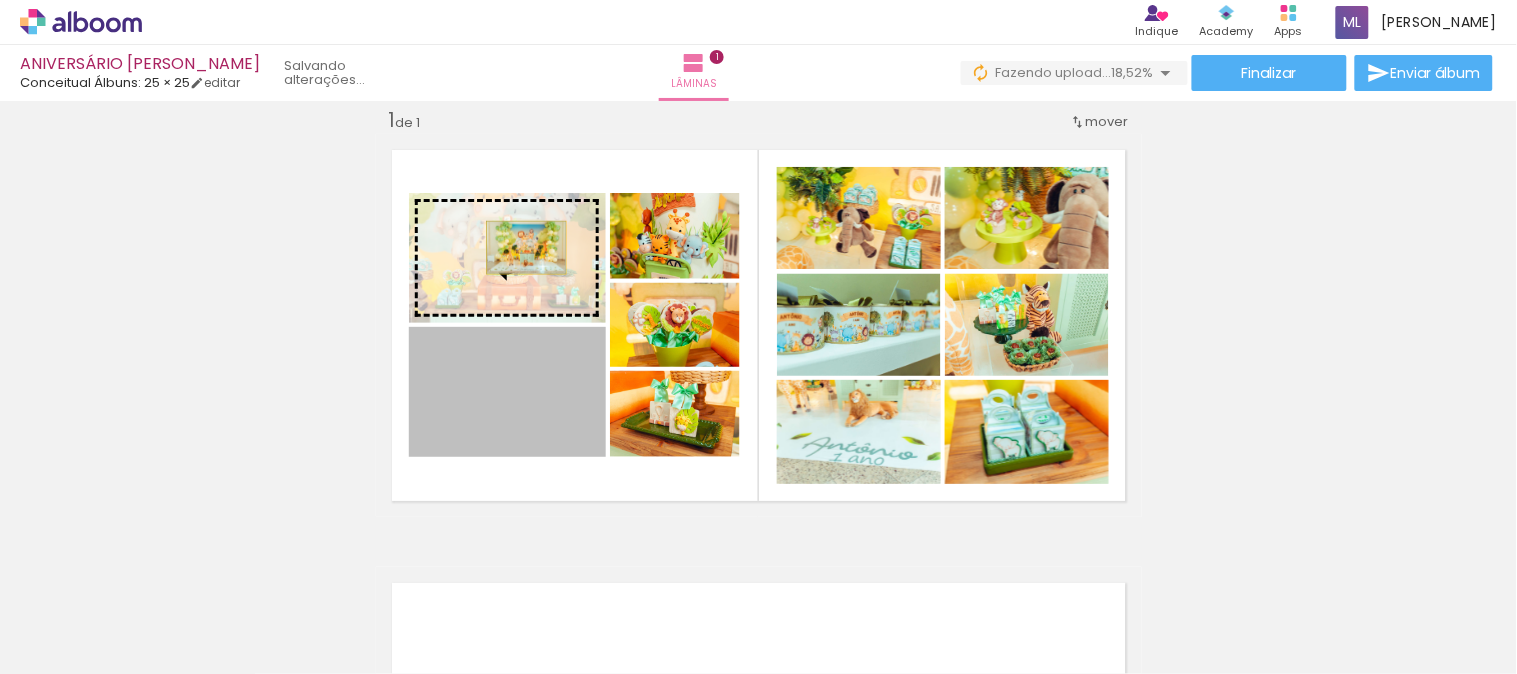 drag, startPoint x: 568, startPoint y: 396, endPoint x: 518, endPoint y: 247, distance: 157.16551 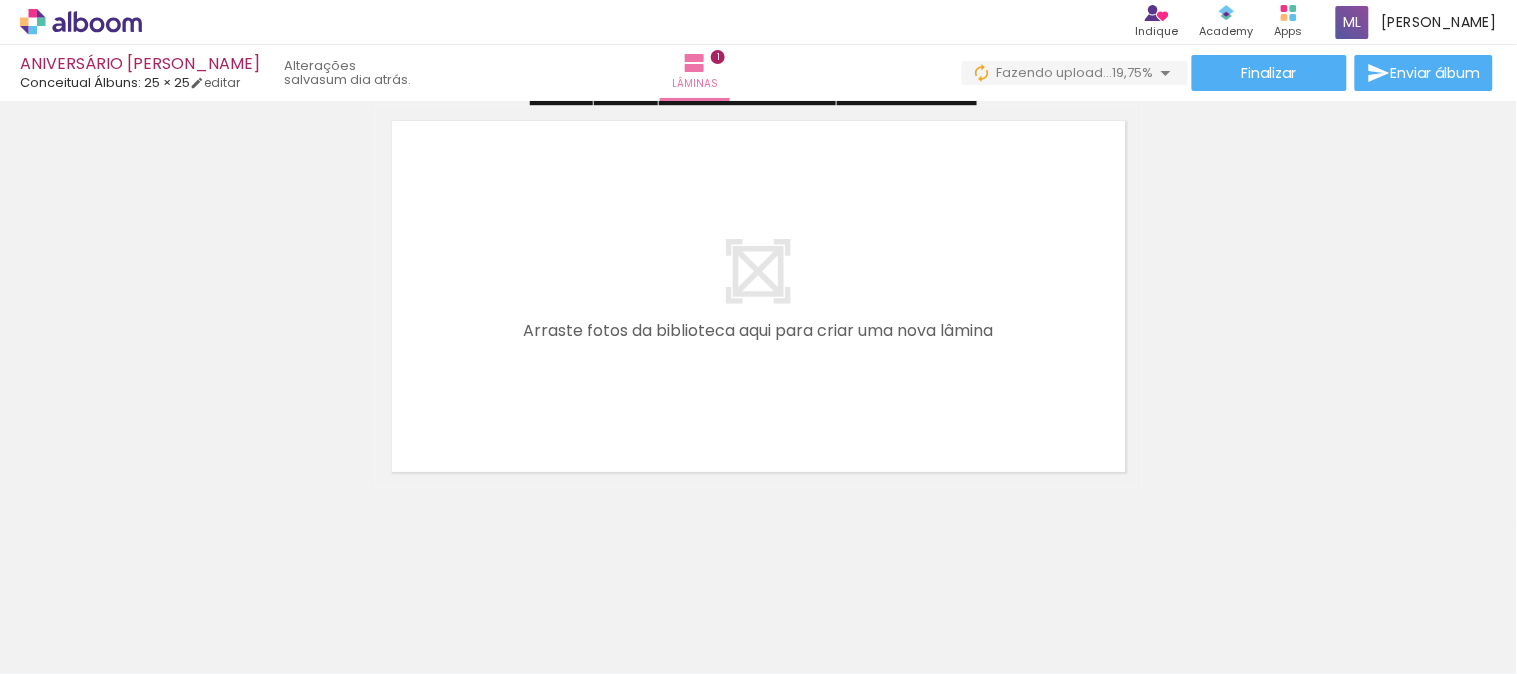 scroll, scrollTop: 495, scrollLeft: 0, axis: vertical 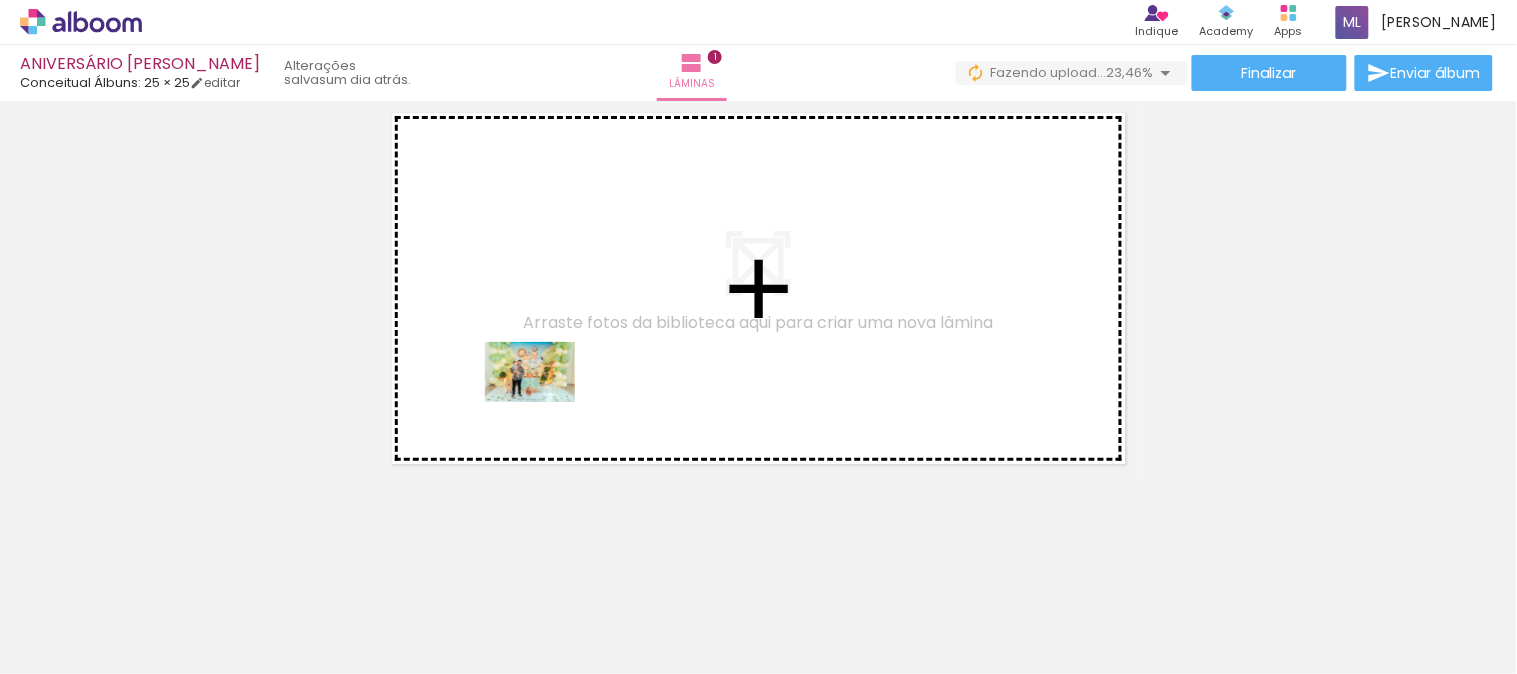 drag, startPoint x: 312, startPoint y: 614, endPoint x: 545, endPoint y: 402, distance: 315.0127 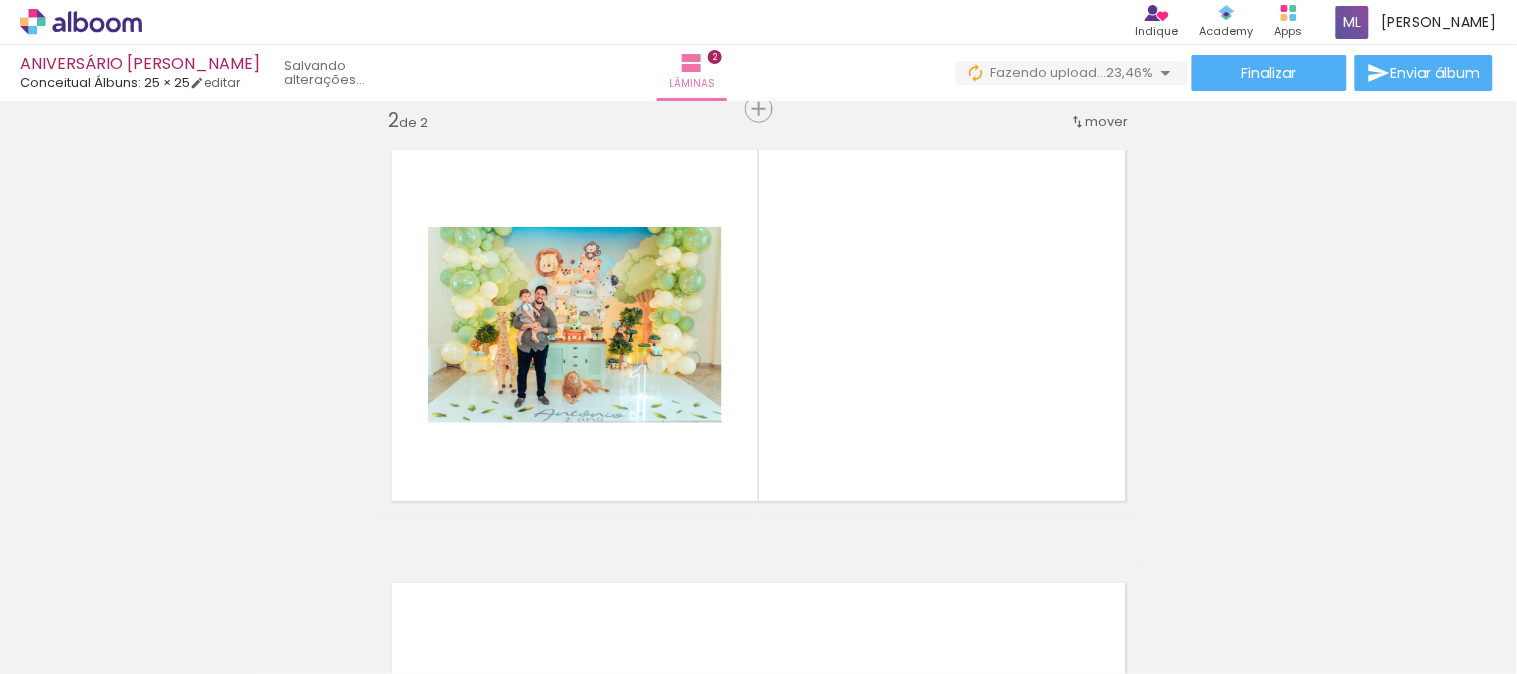 scroll, scrollTop: 457, scrollLeft: 0, axis: vertical 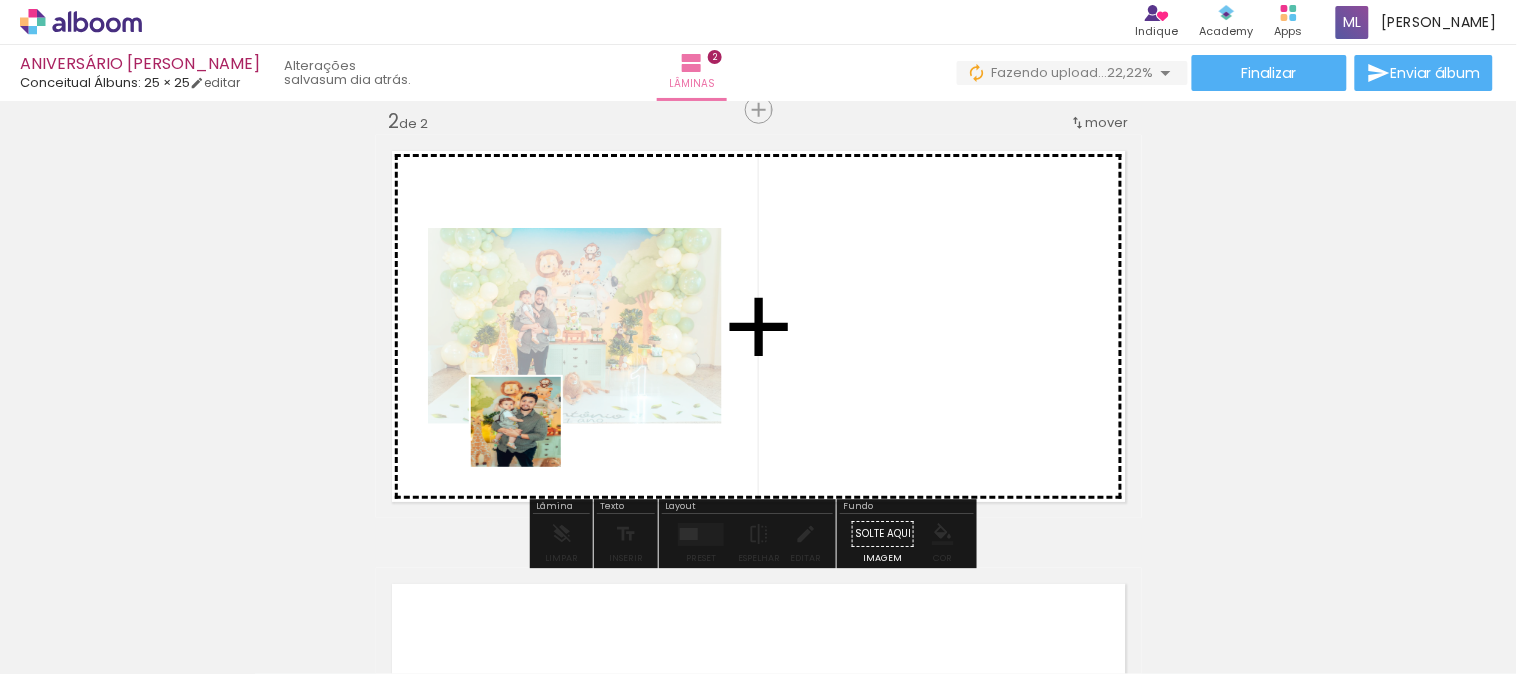 drag, startPoint x: 403, startPoint y: 626, endPoint x: 540, endPoint y: 433, distance: 236.68121 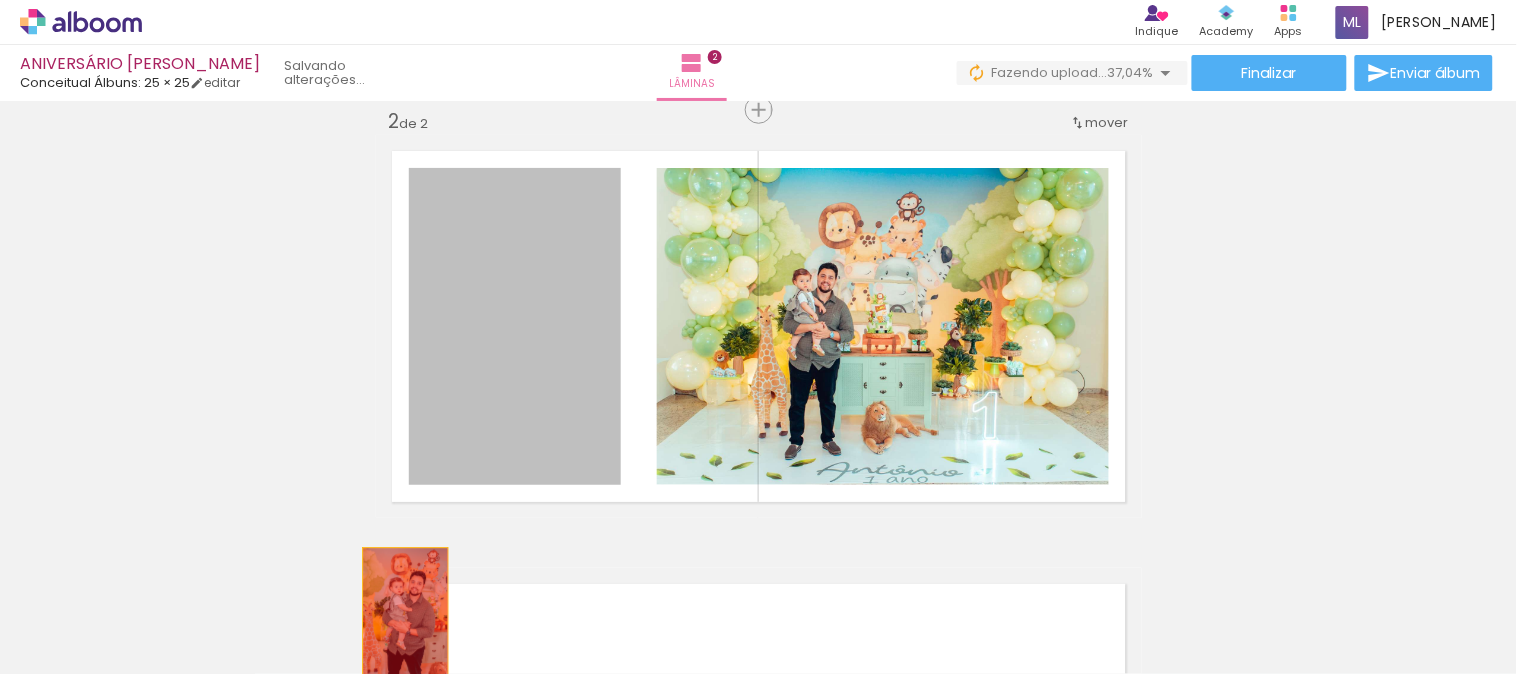 drag, startPoint x: 594, startPoint y: 421, endPoint x: 397, endPoint y: 611, distance: 273.6951 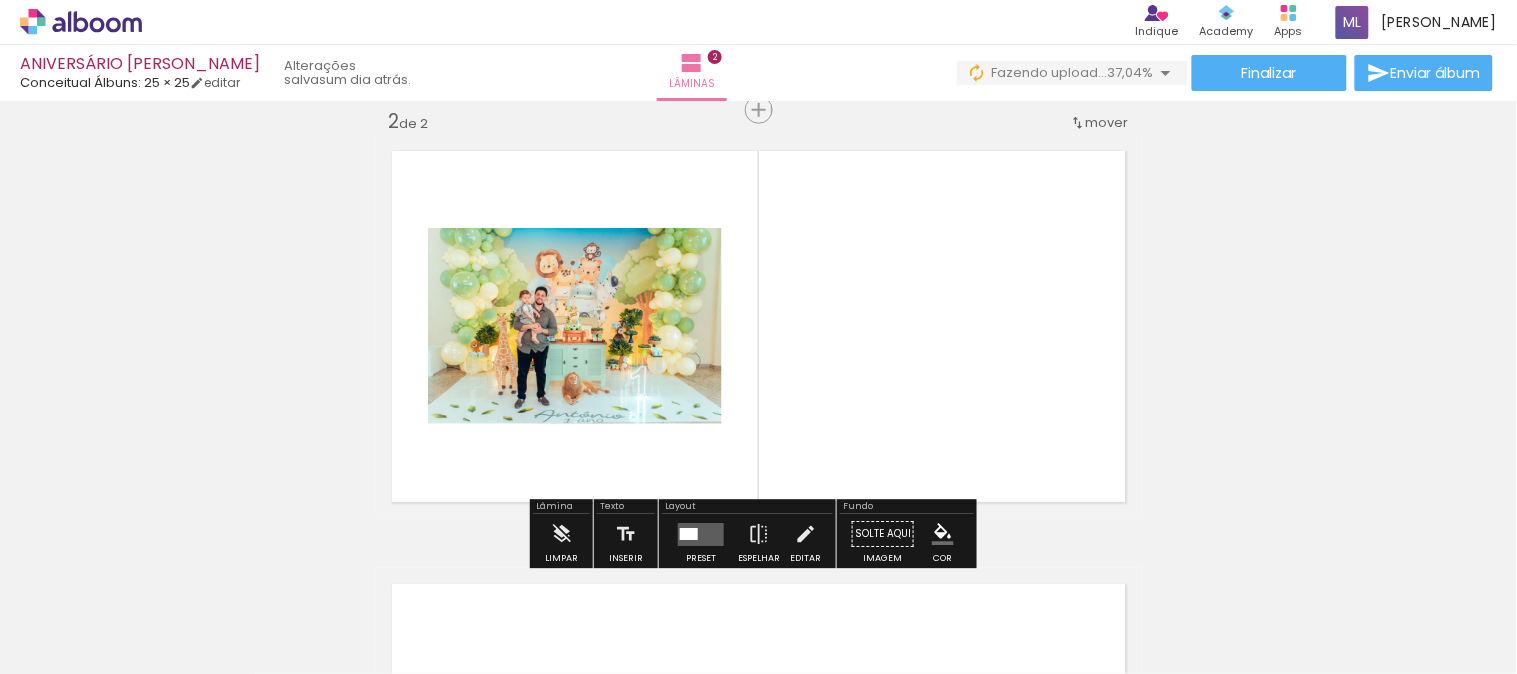 drag, startPoint x: 794, startPoint y: 425, endPoint x: 511, endPoint y: 397, distance: 284.38177 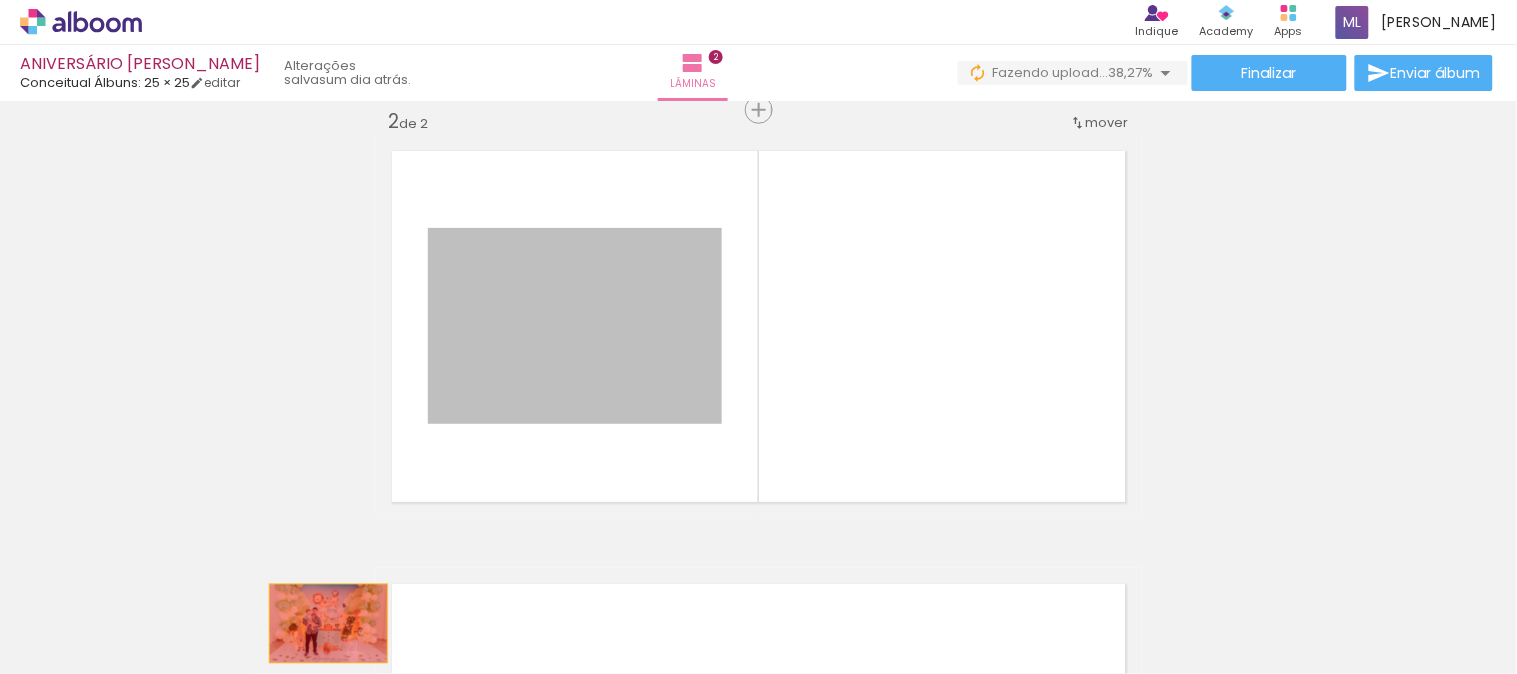 drag, startPoint x: 518, startPoint y: 384, endPoint x: 320, endPoint y: 623, distance: 310.3627 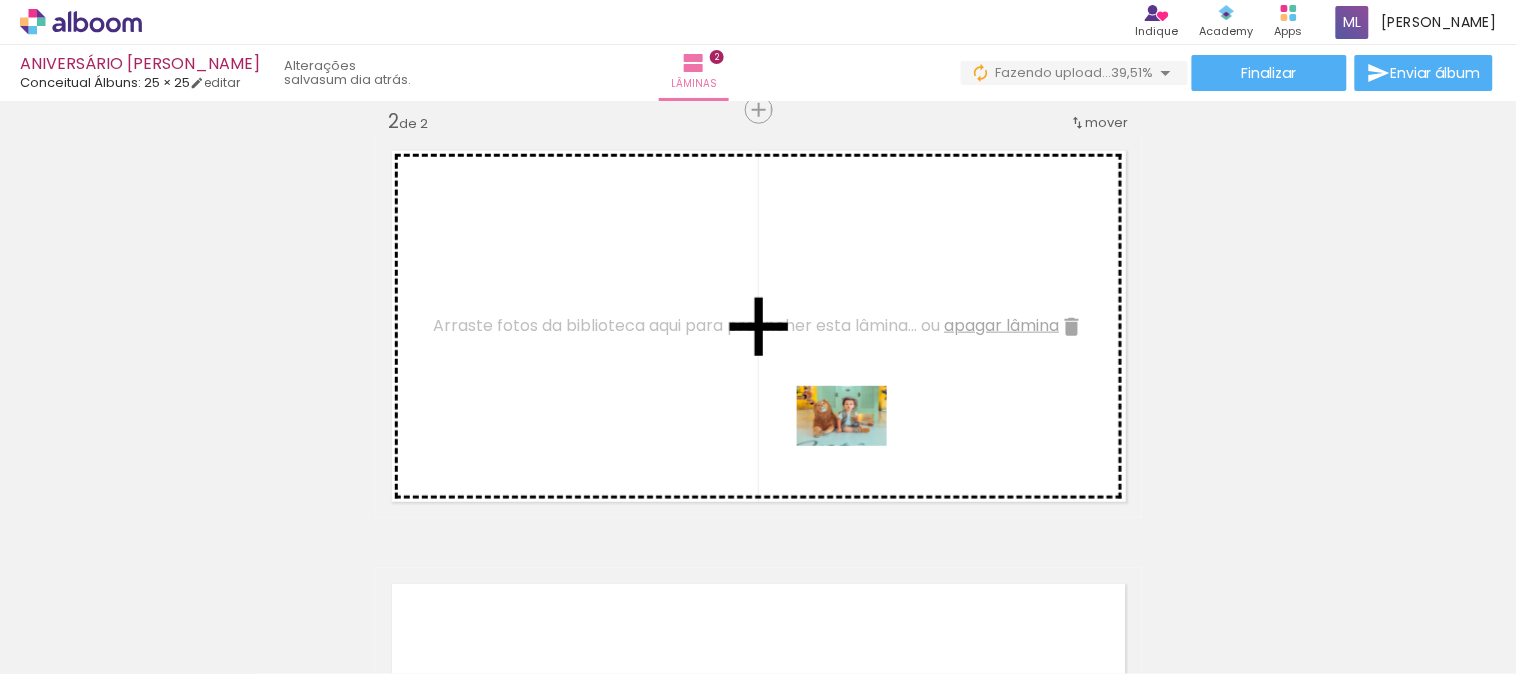 drag, startPoint x: 844, startPoint y: 628, endPoint x: 857, endPoint y: 446, distance: 182.4637 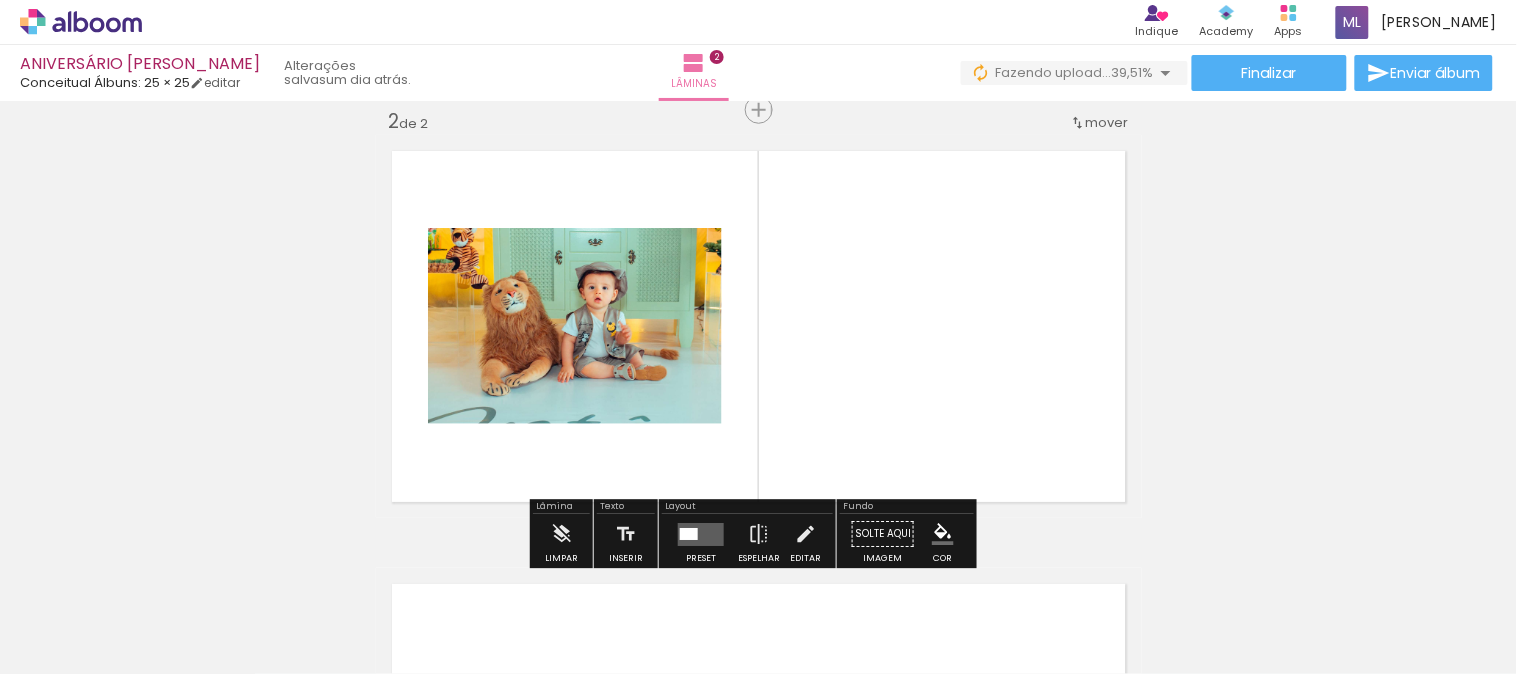 click at bounding box center [701, 534] 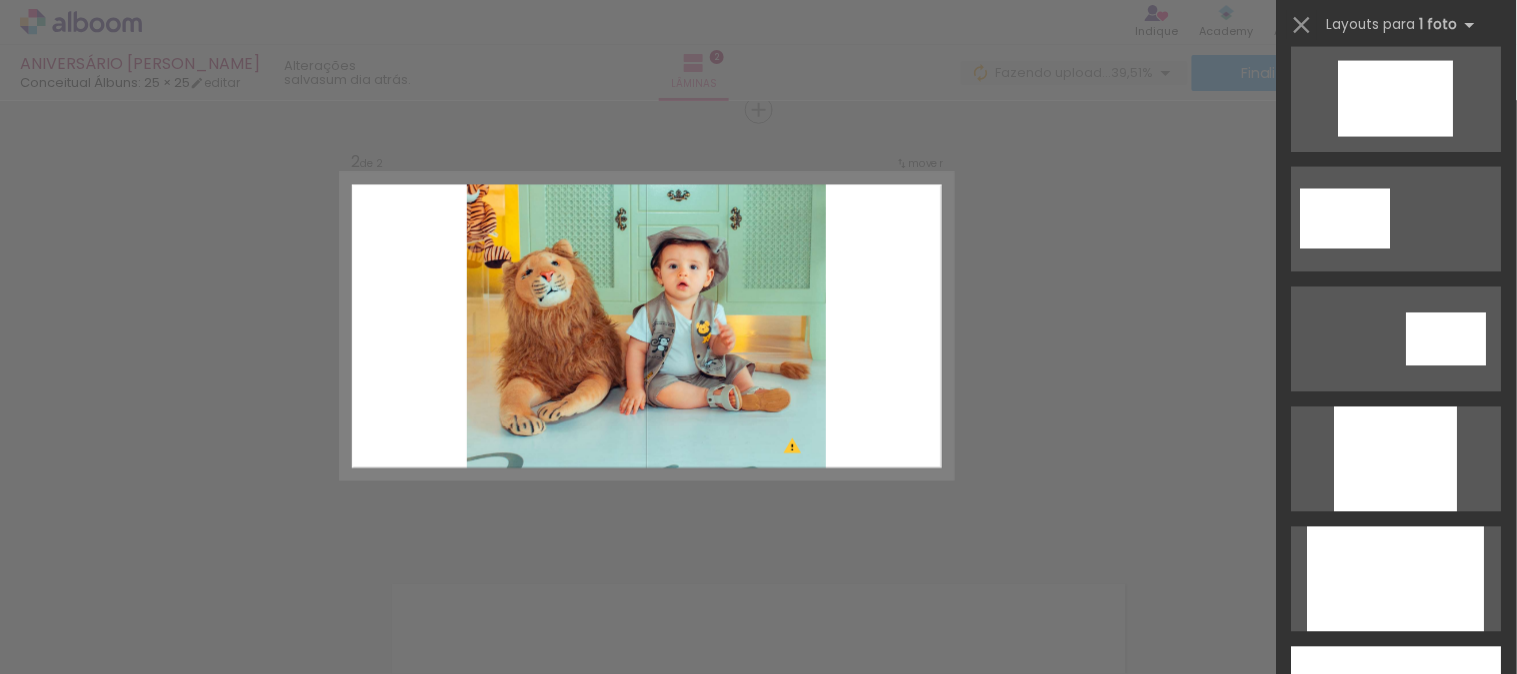 scroll, scrollTop: 1000, scrollLeft: 0, axis: vertical 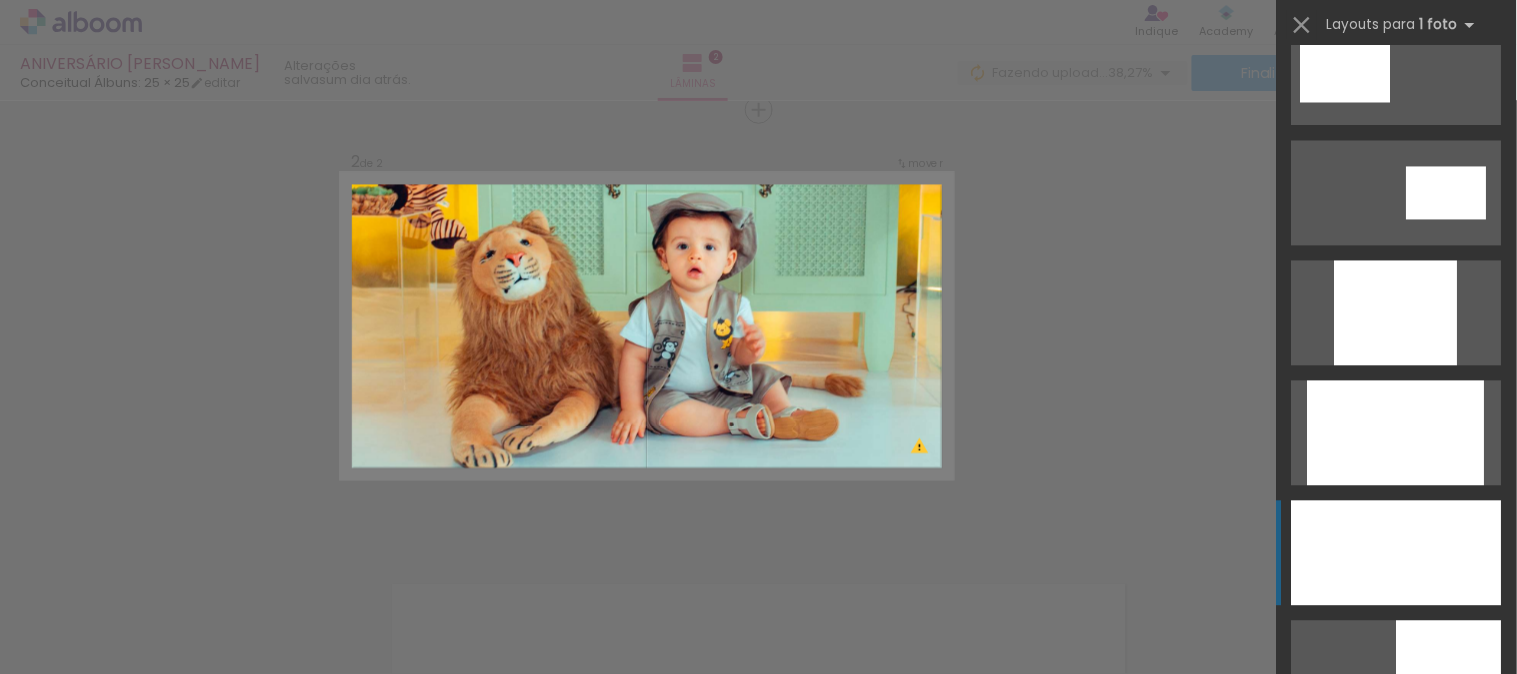 click at bounding box center [1396, 313] 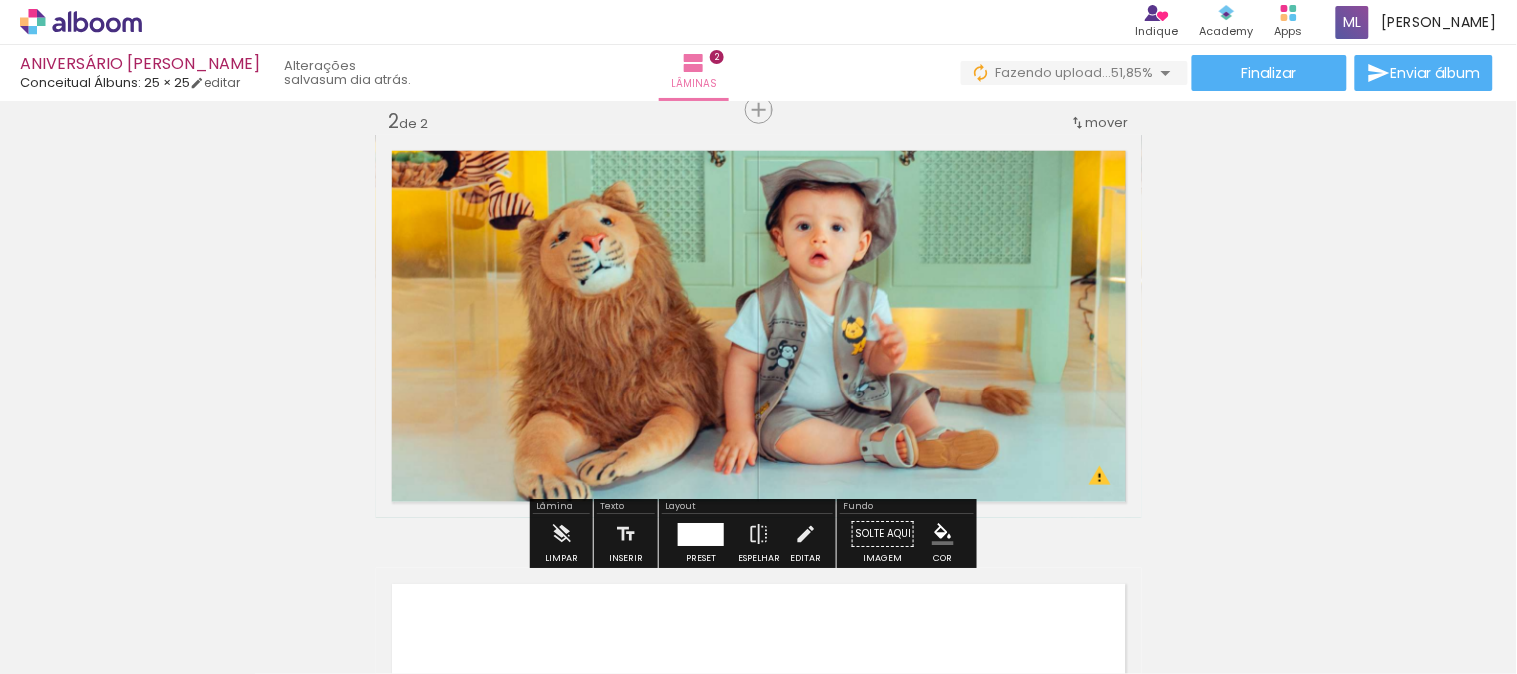 click on "Inserir lâmina 1  de 2  Inserir lâmina 2  de 2 O Designbox precisará aumentar a sua imagem em 293% para exportar para impressão." at bounding box center [758, 301] 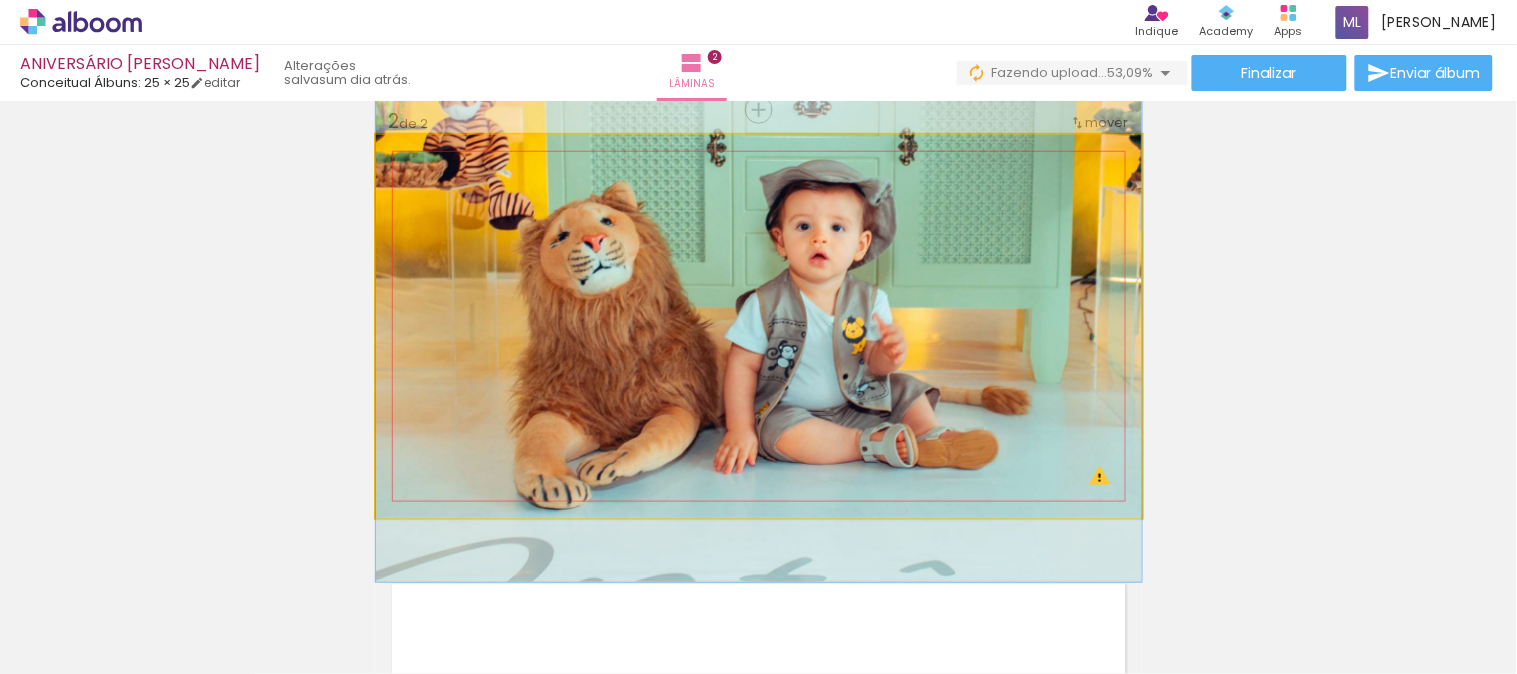click 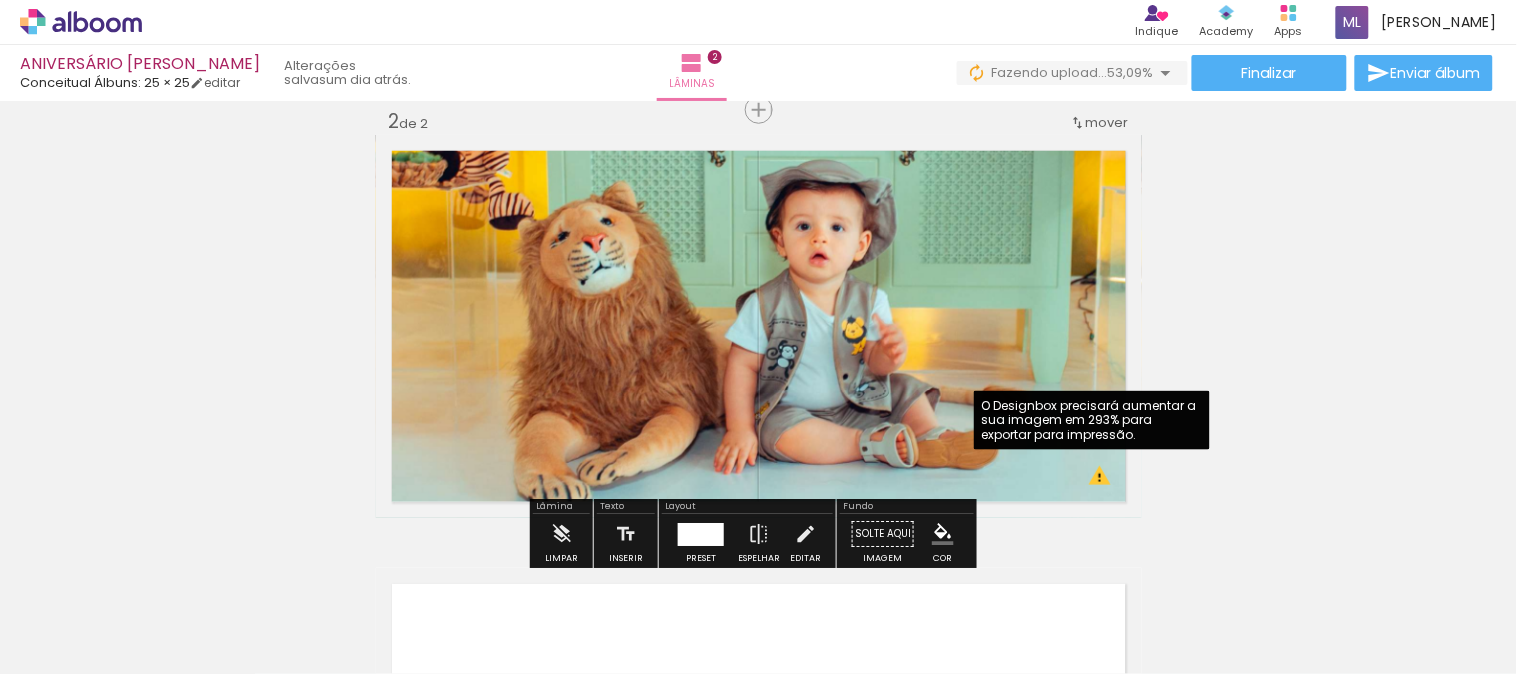 click 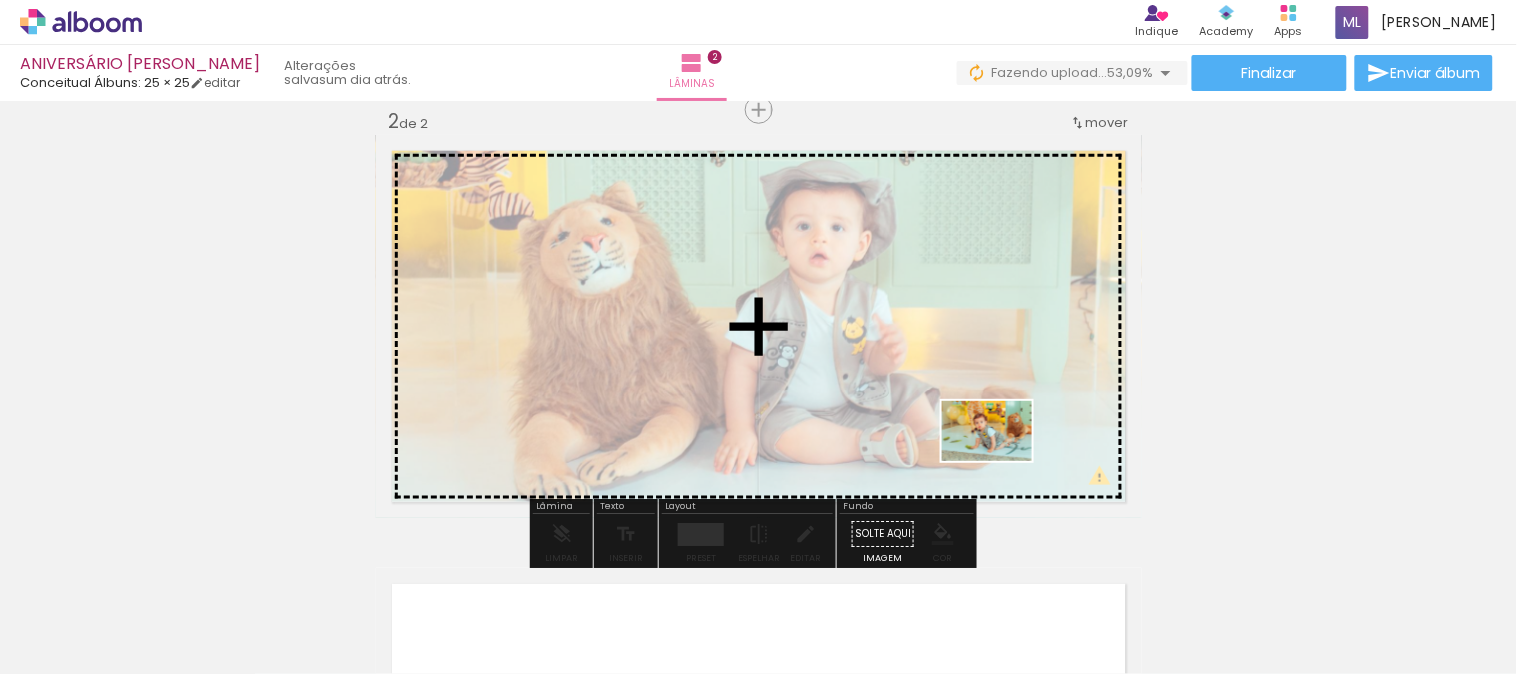 drag, startPoint x: 978, startPoint y: 616, endPoint x: 1002, endPoint y: 461, distance: 156.84706 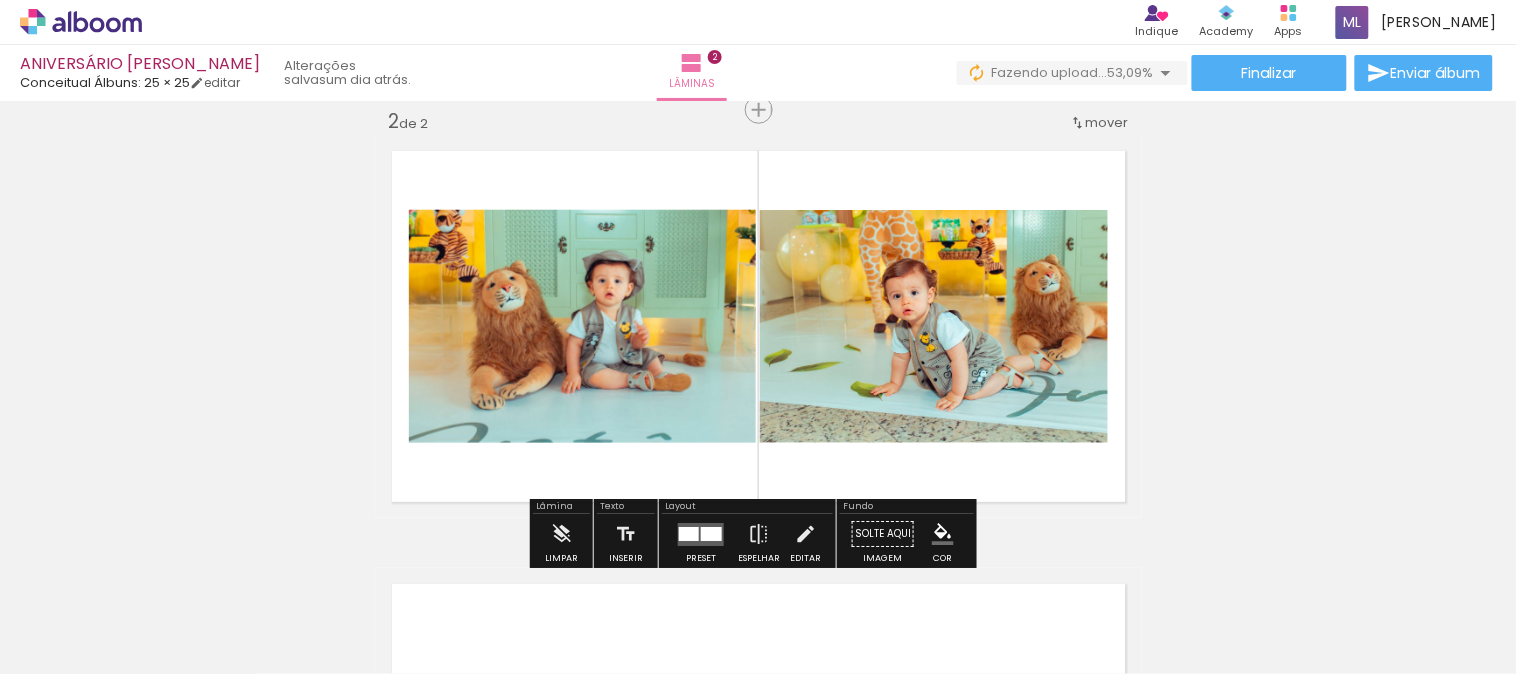 click at bounding box center [689, 534] 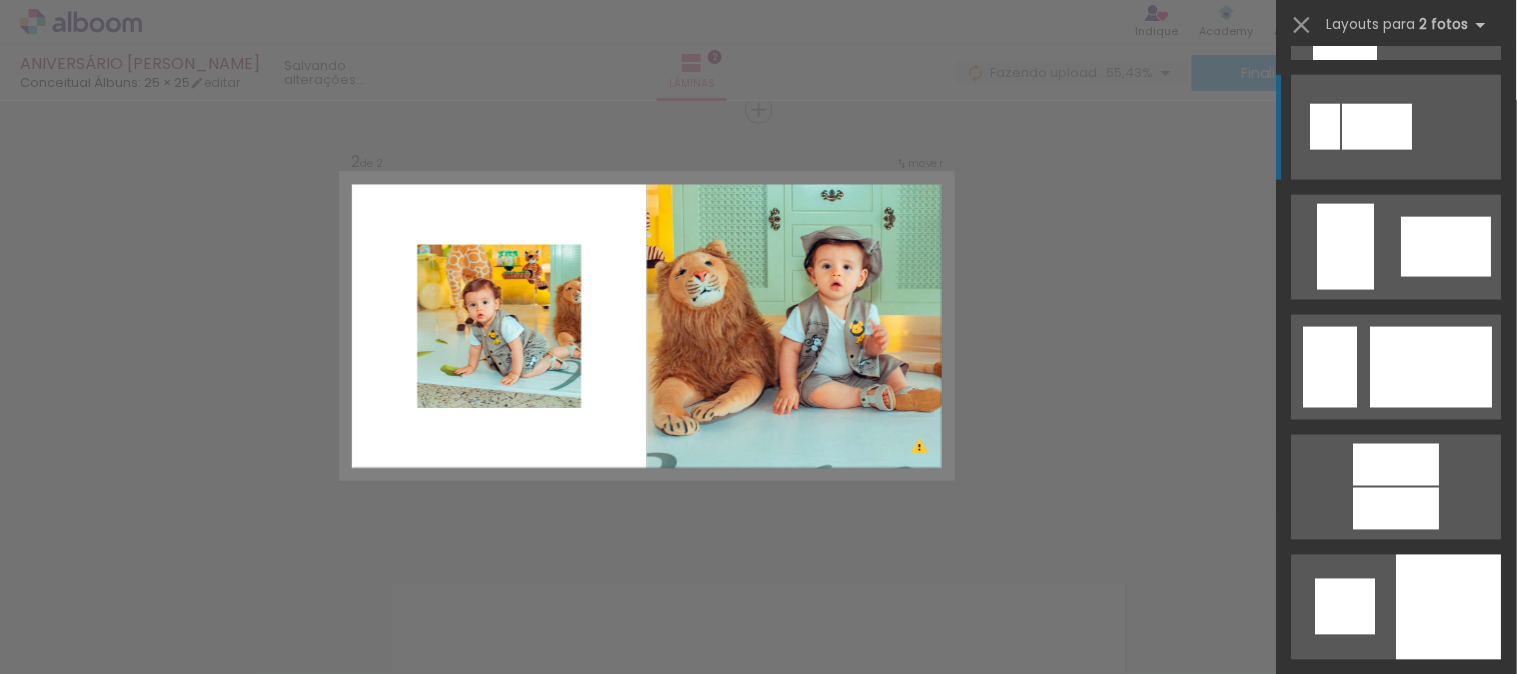scroll, scrollTop: 4666, scrollLeft: 0, axis: vertical 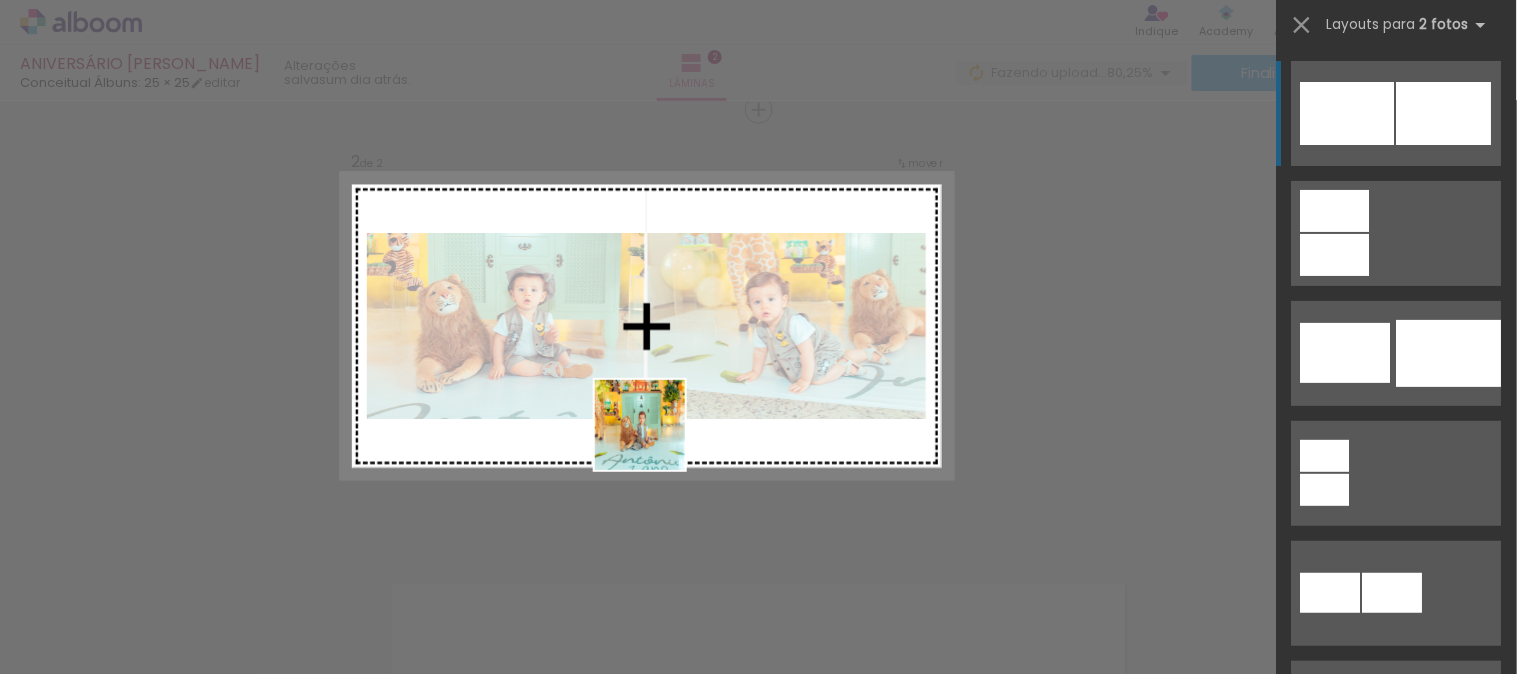 drag, startPoint x: 704, startPoint y: 623, endPoint x: 655, endPoint y: 438, distance: 191.37921 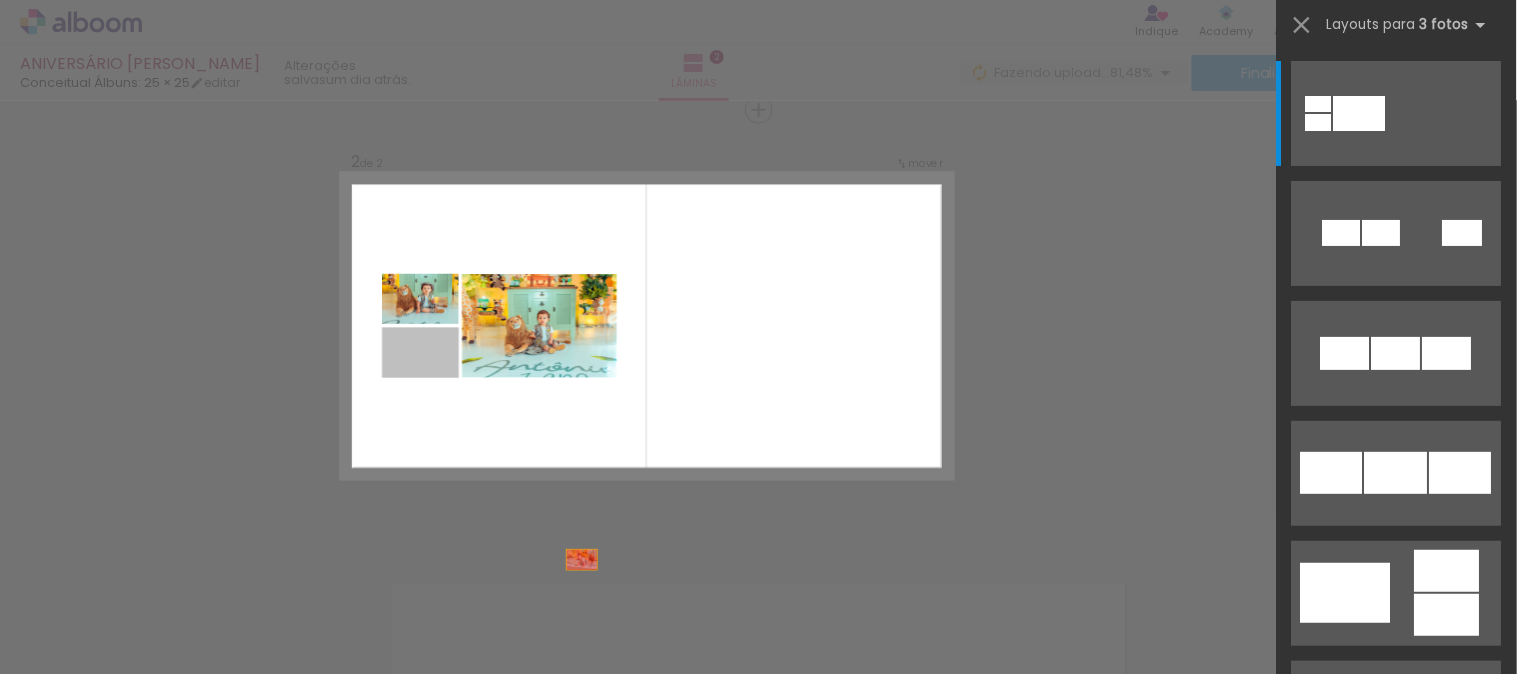 drag, startPoint x: 425, startPoint y: 357, endPoint x: 456, endPoint y: 371, distance: 34.0147 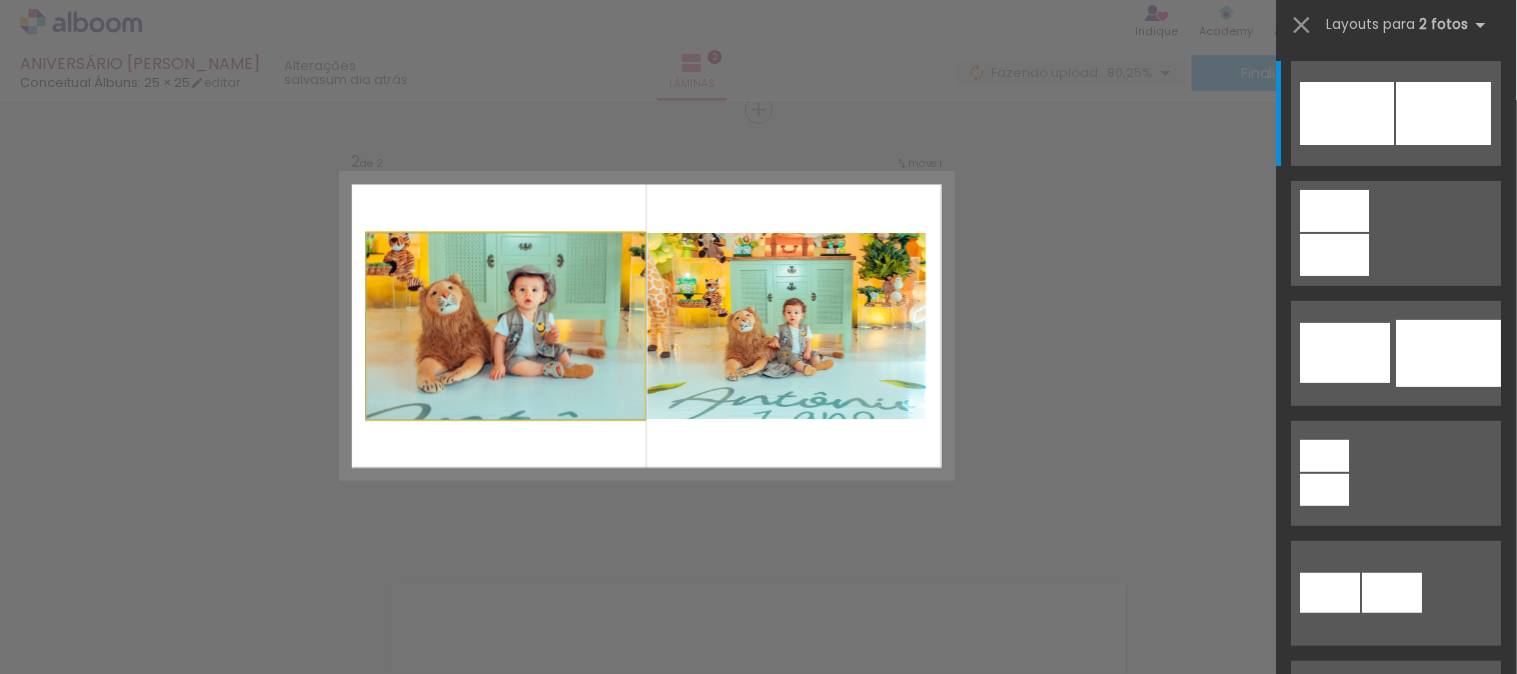 drag, startPoint x: 538, startPoint y: 343, endPoint x: 571, endPoint y: 344, distance: 33.01515 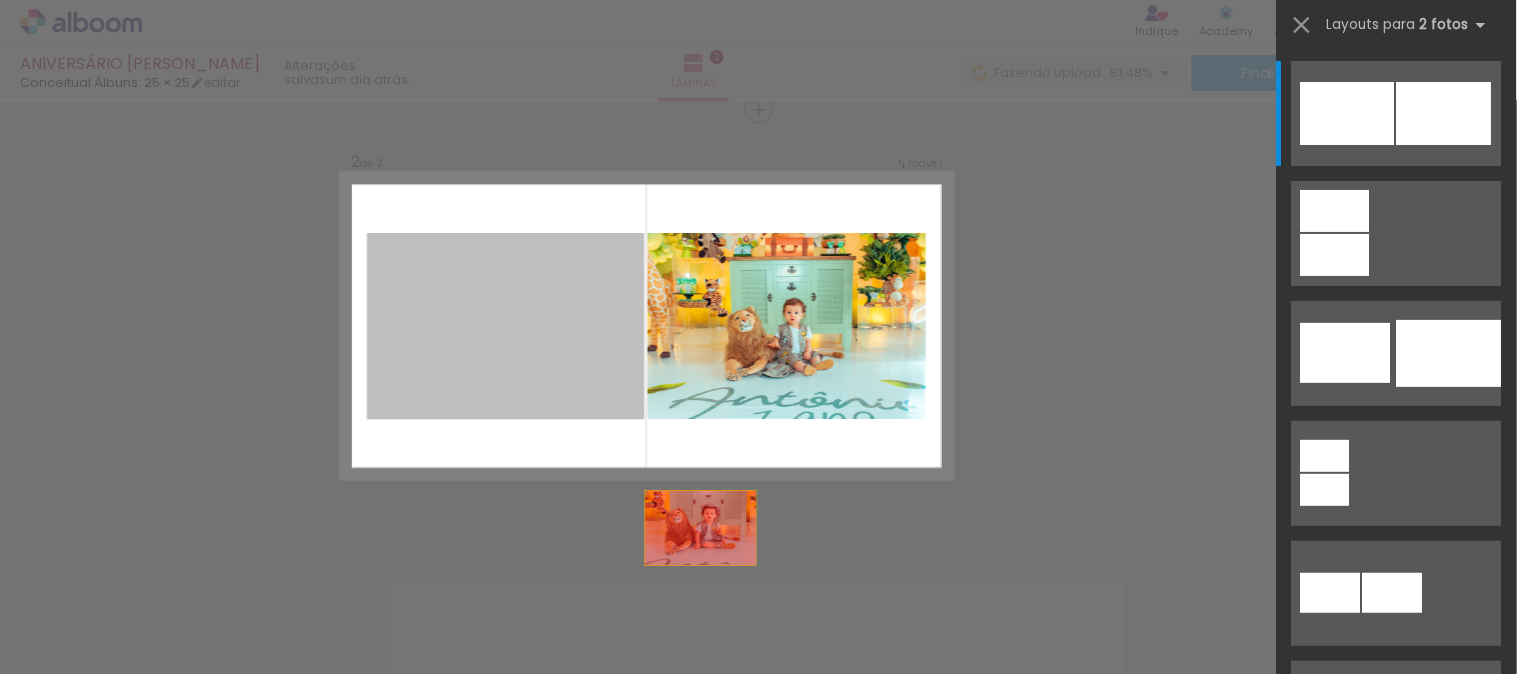 drag, startPoint x: 550, startPoint y: 350, endPoint x: 741, endPoint y: 578, distance: 297.43066 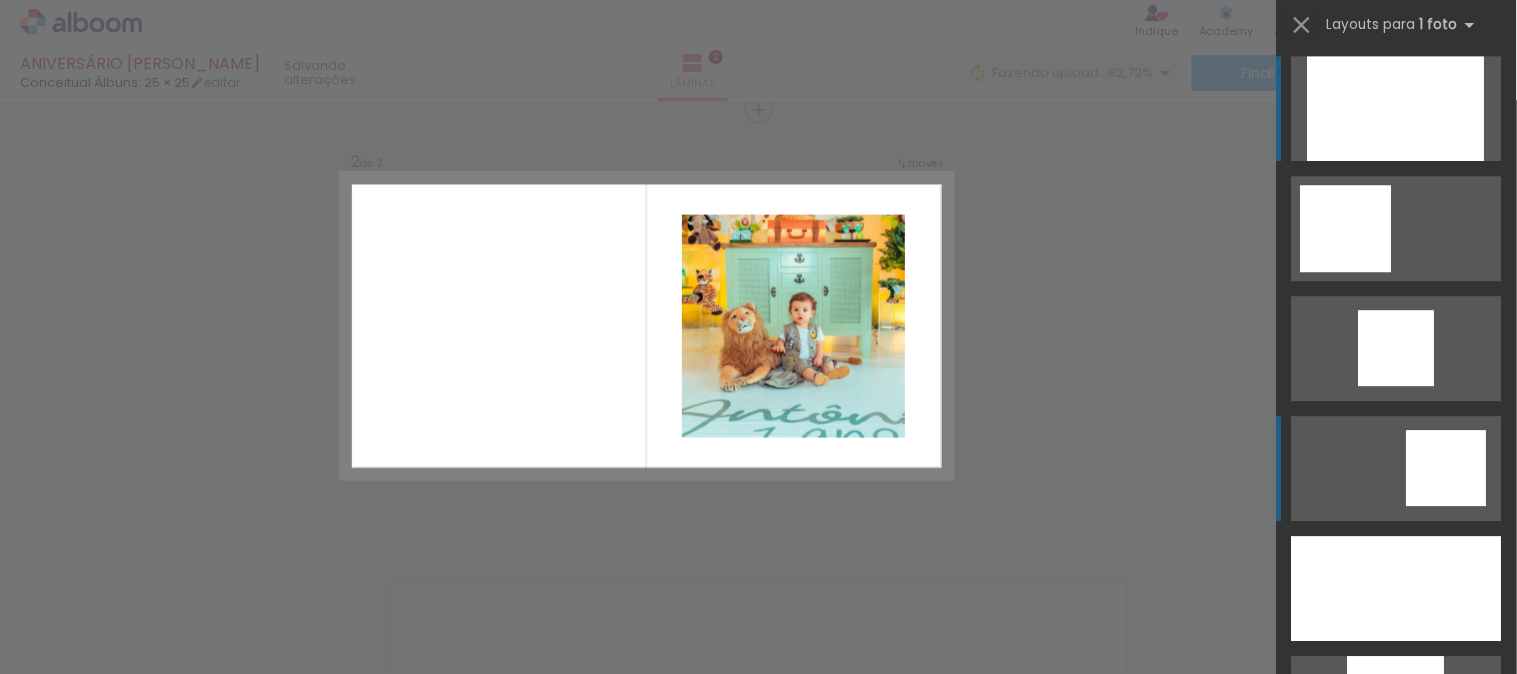 scroll, scrollTop: 1333, scrollLeft: 0, axis: vertical 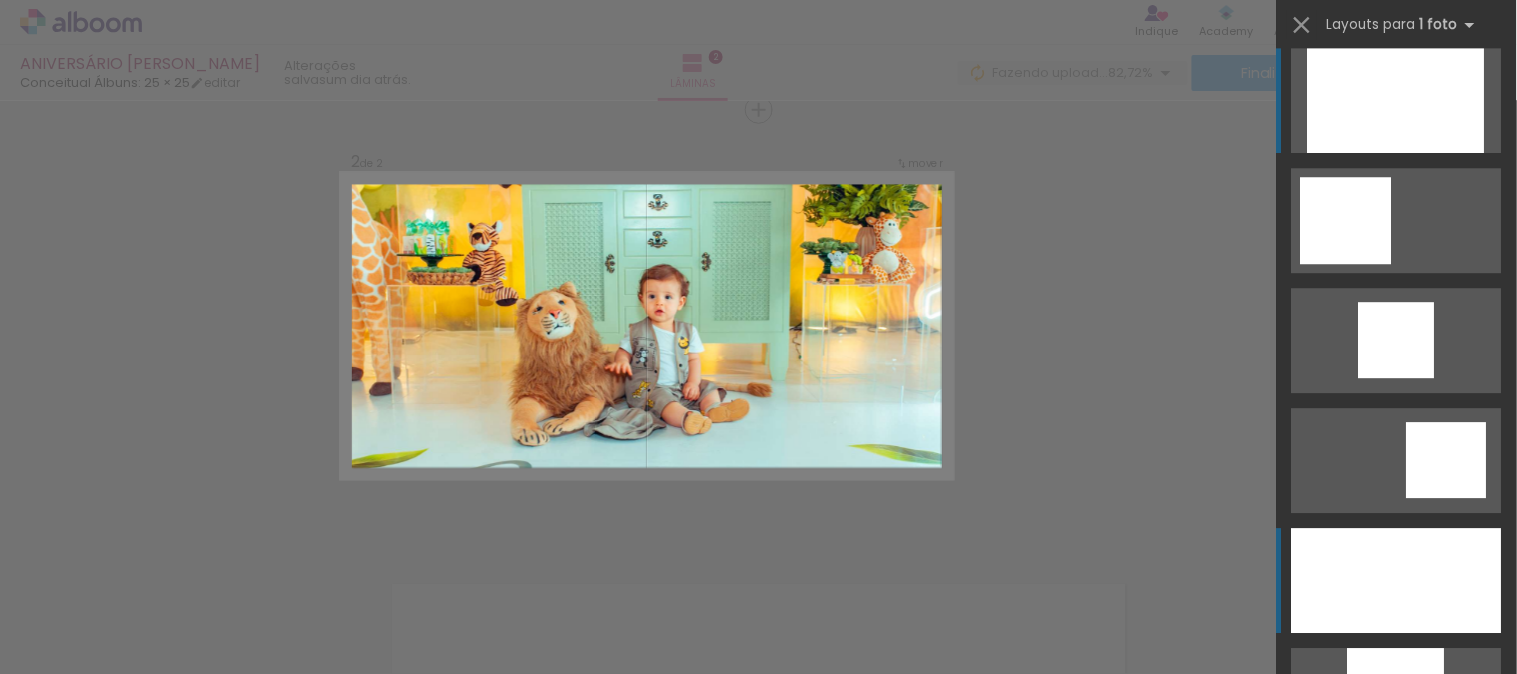 click at bounding box center [1397, 580] 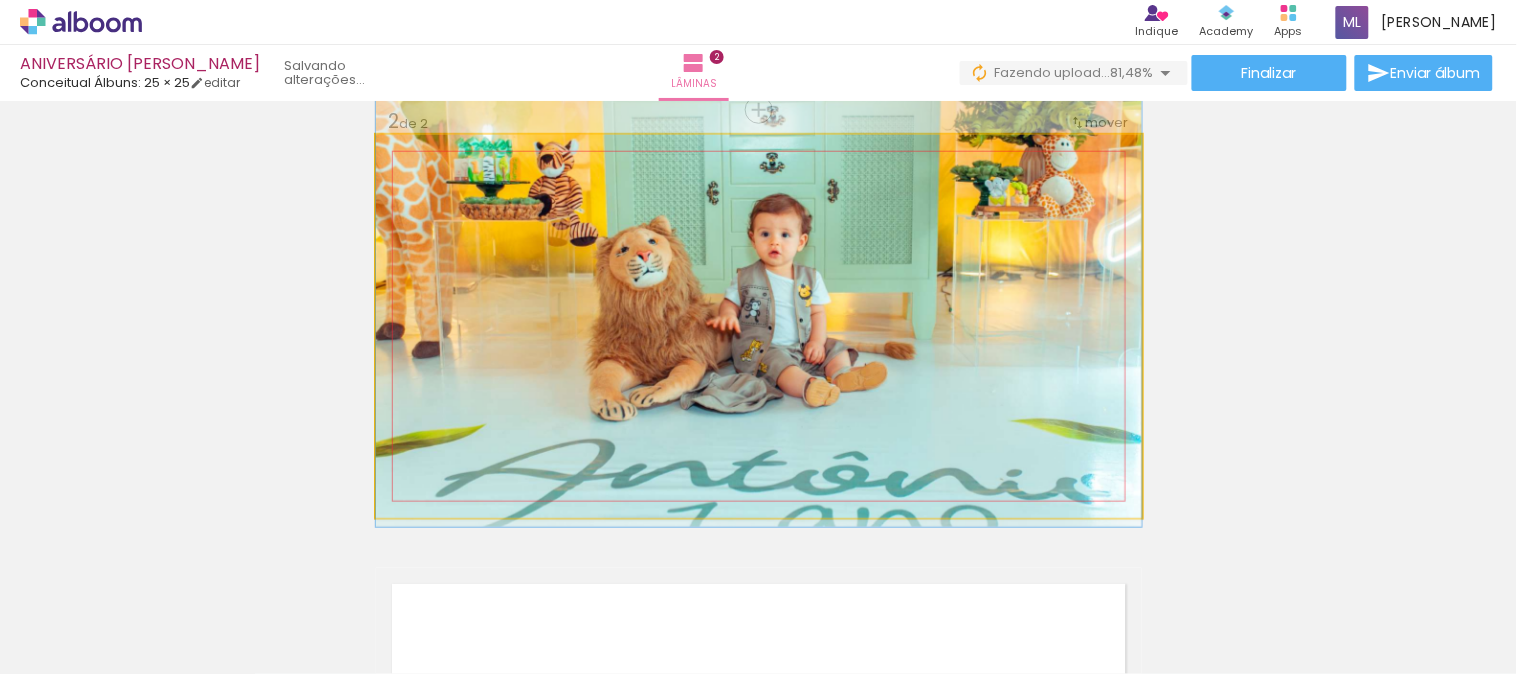 drag, startPoint x: 906, startPoint y: 392, endPoint x: 922, endPoint y: 337, distance: 57.280014 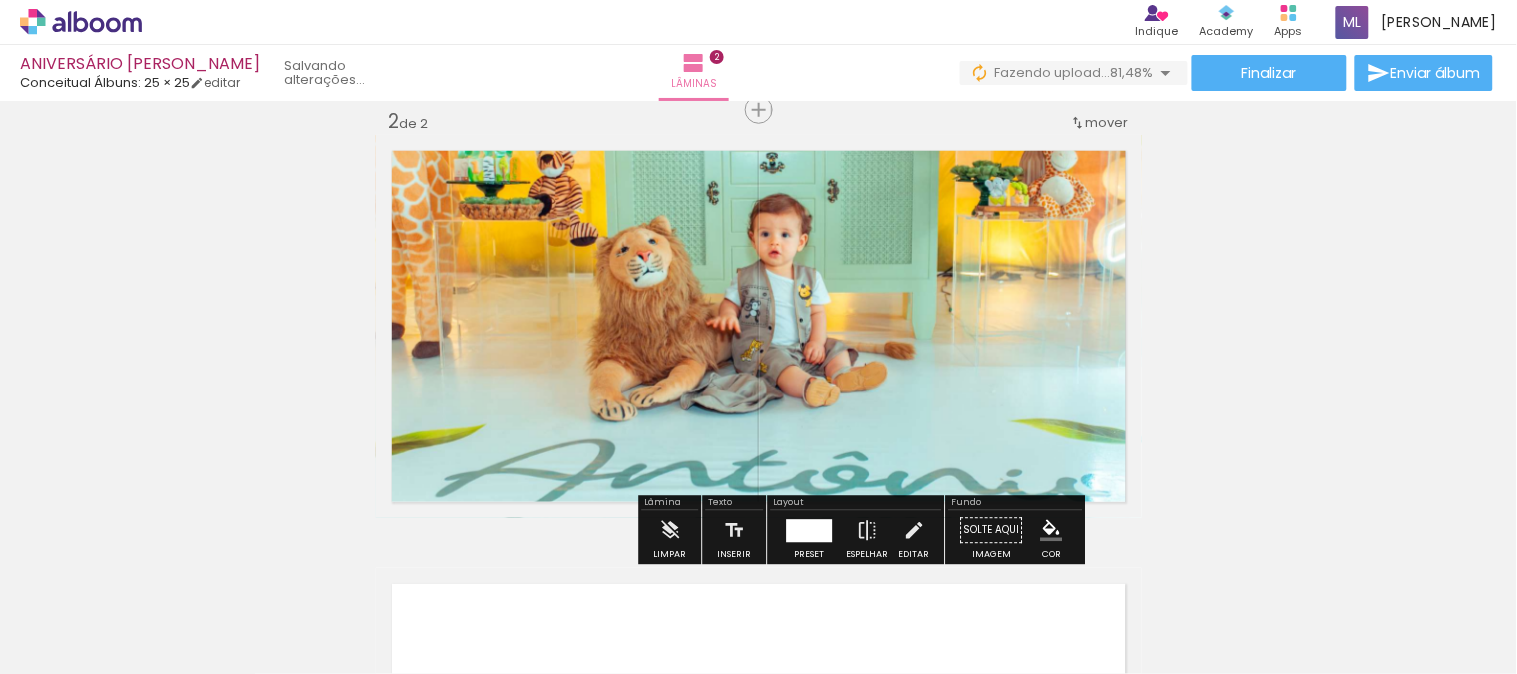 click on "Inserir lâmina 1  de 2  Inserir lâmina 2  de 2" at bounding box center [758, 301] 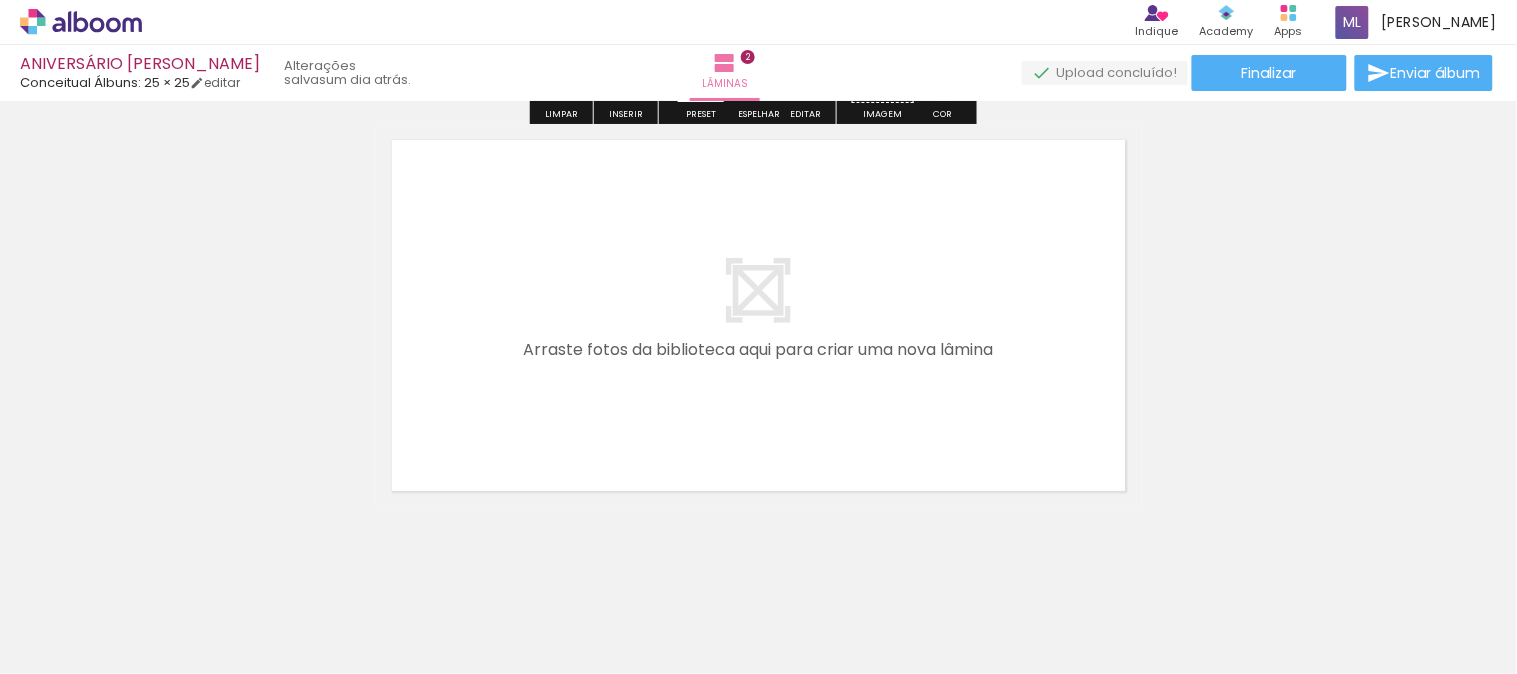 scroll, scrollTop: 902, scrollLeft: 0, axis: vertical 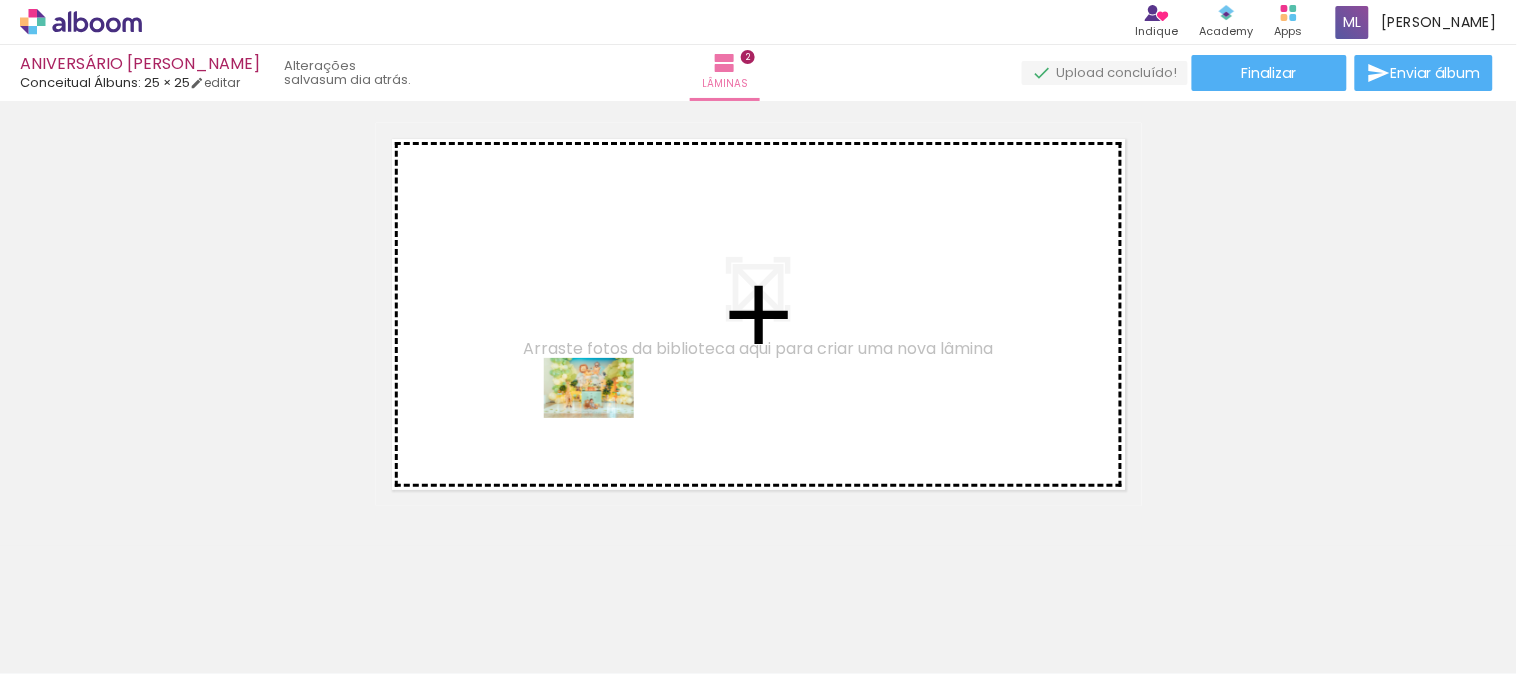 drag, startPoint x: 582, startPoint y: 621, endPoint x: 604, endPoint y: 418, distance: 204.18864 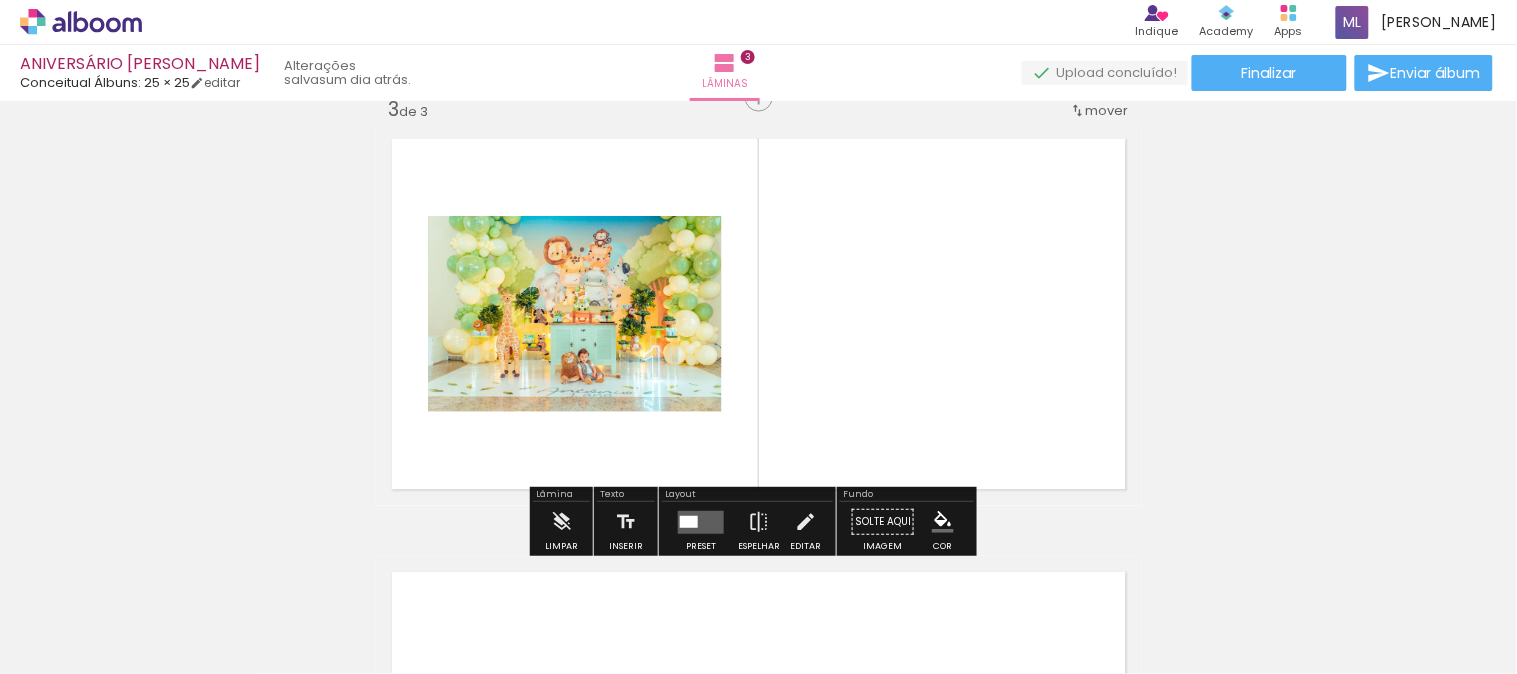 scroll, scrollTop: 891, scrollLeft: 0, axis: vertical 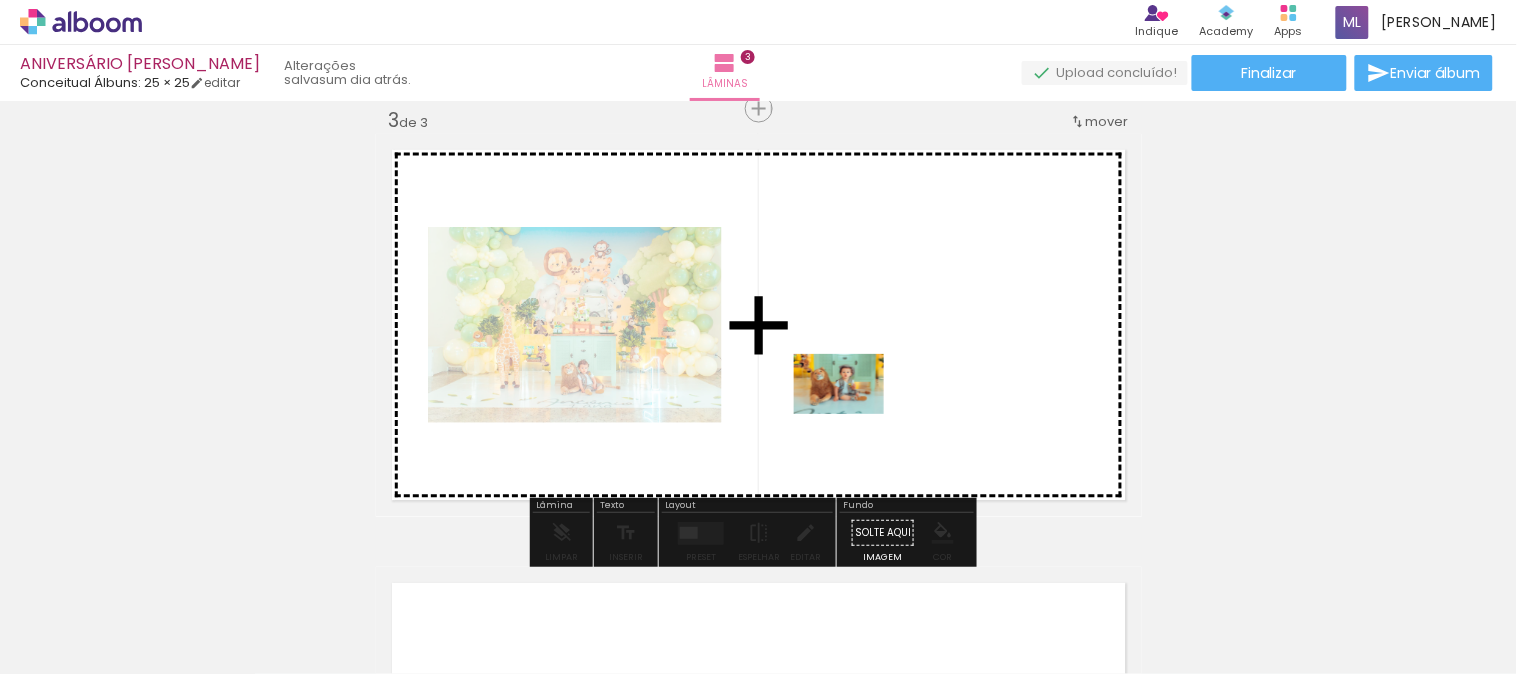 drag, startPoint x: 853, startPoint y: 622, endPoint x: 854, endPoint y: 414, distance: 208.00241 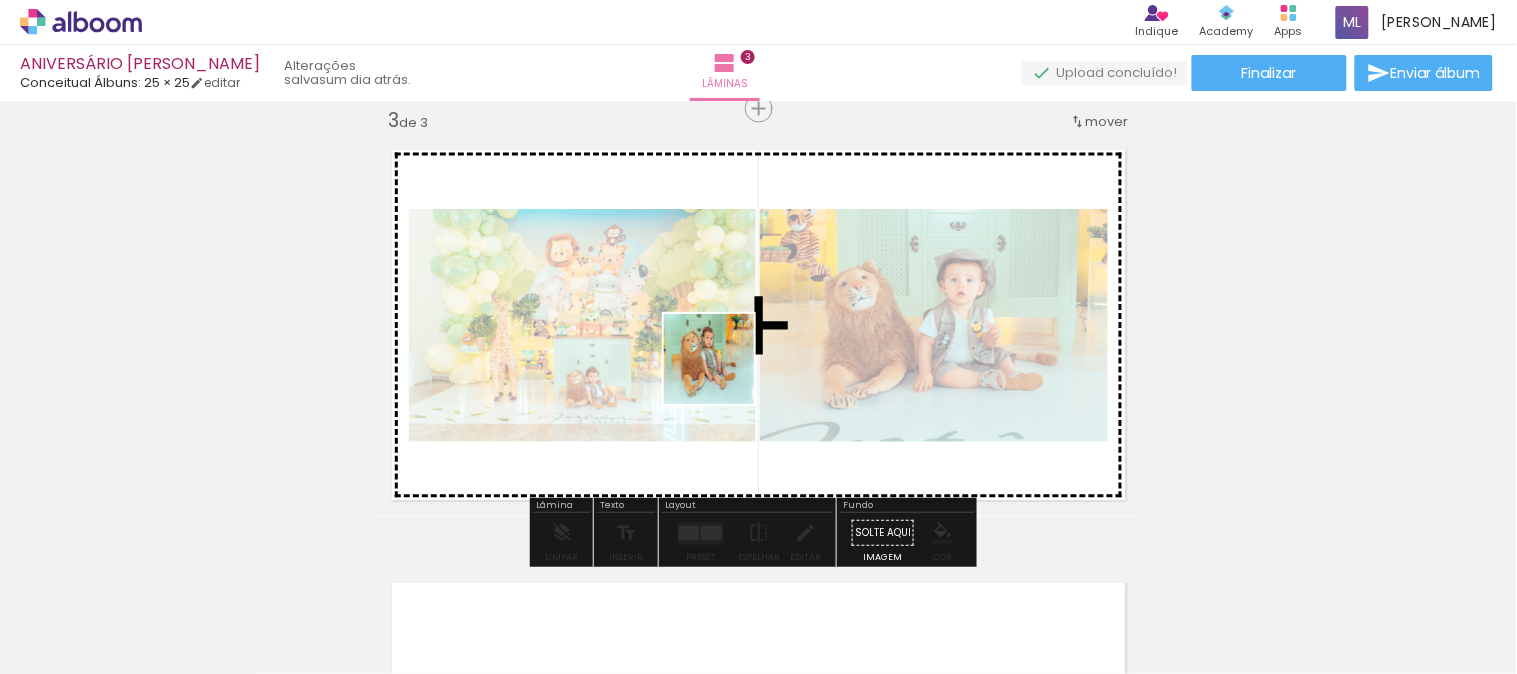 drag, startPoint x: 515, startPoint y: 606, endPoint x: 728, endPoint y: 370, distance: 317.90723 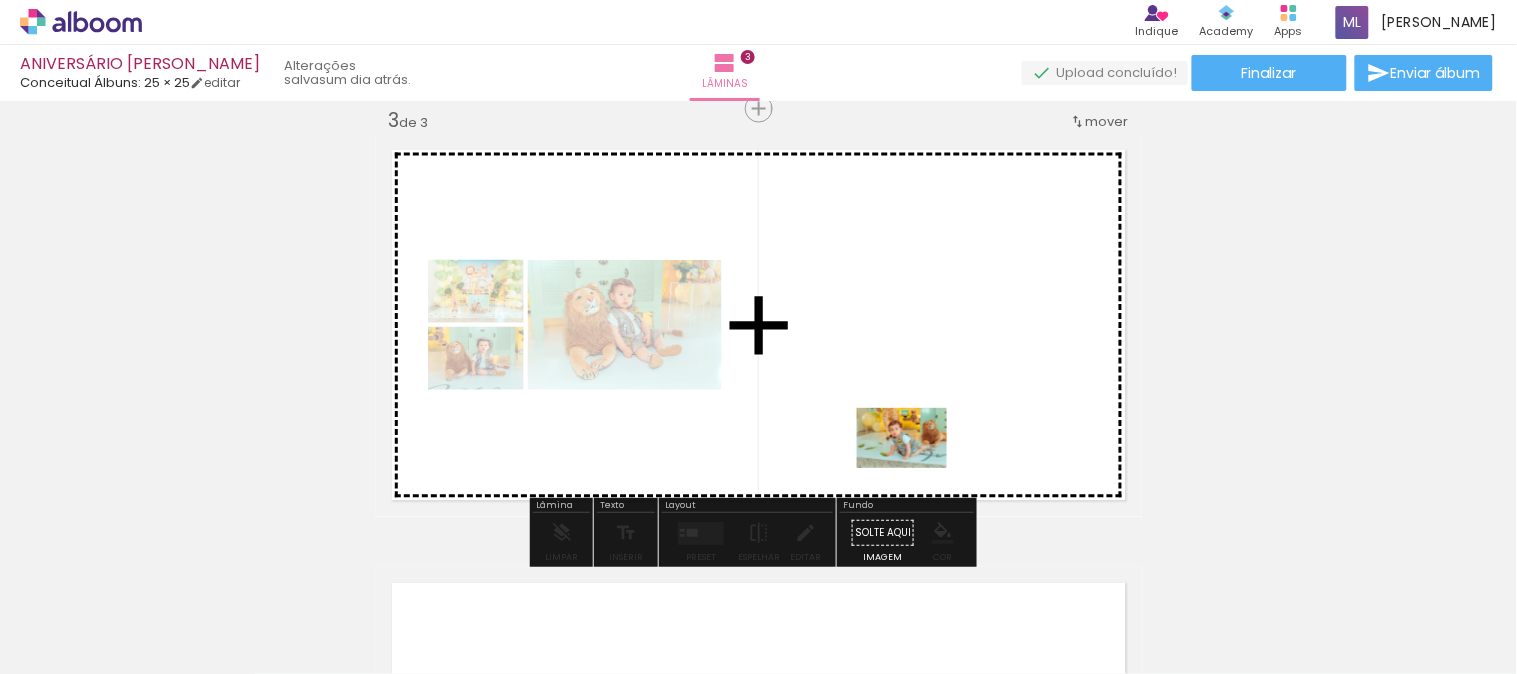 drag, startPoint x: 930, startPoint y: 628, endPoint x: 917, endPoint y: 468, distance: 160.52725 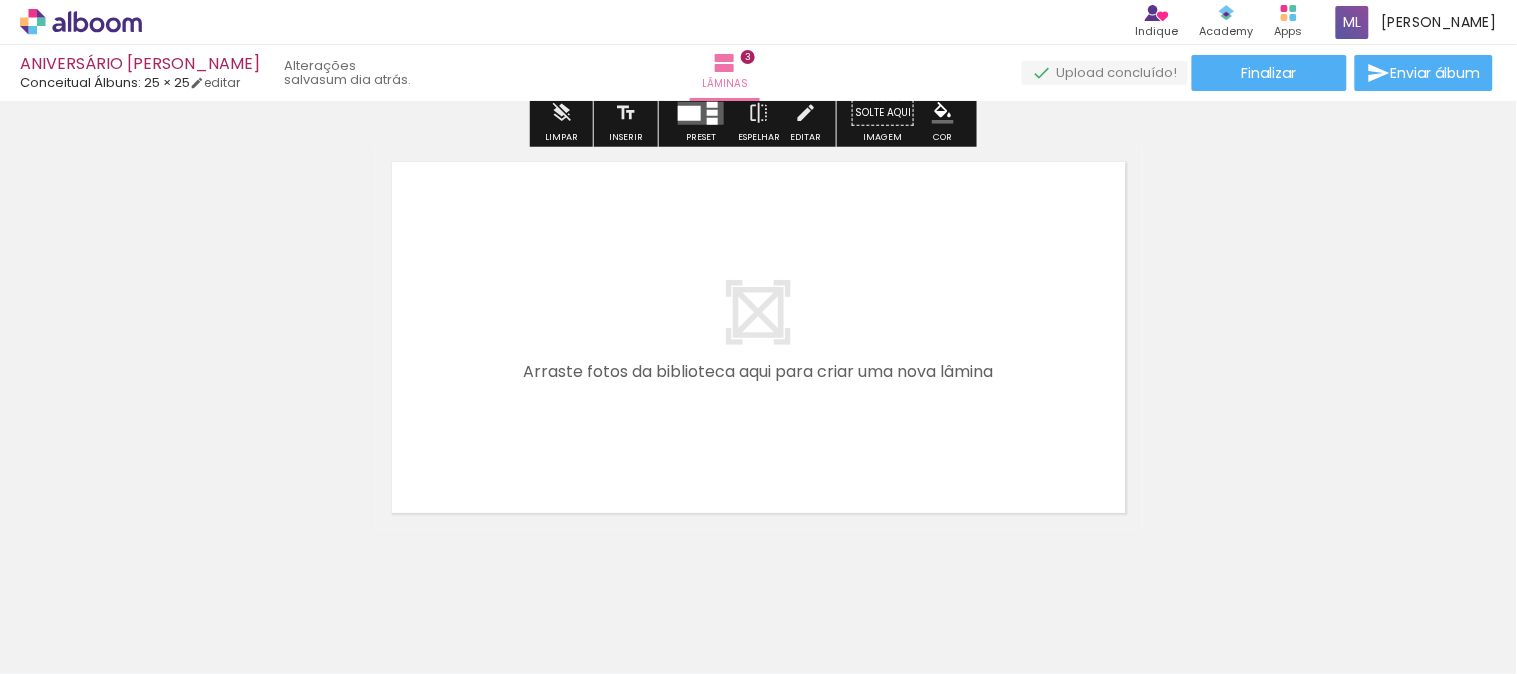 scroll, scrollTop: 1335, scrollLeft: 0, axis: vertical 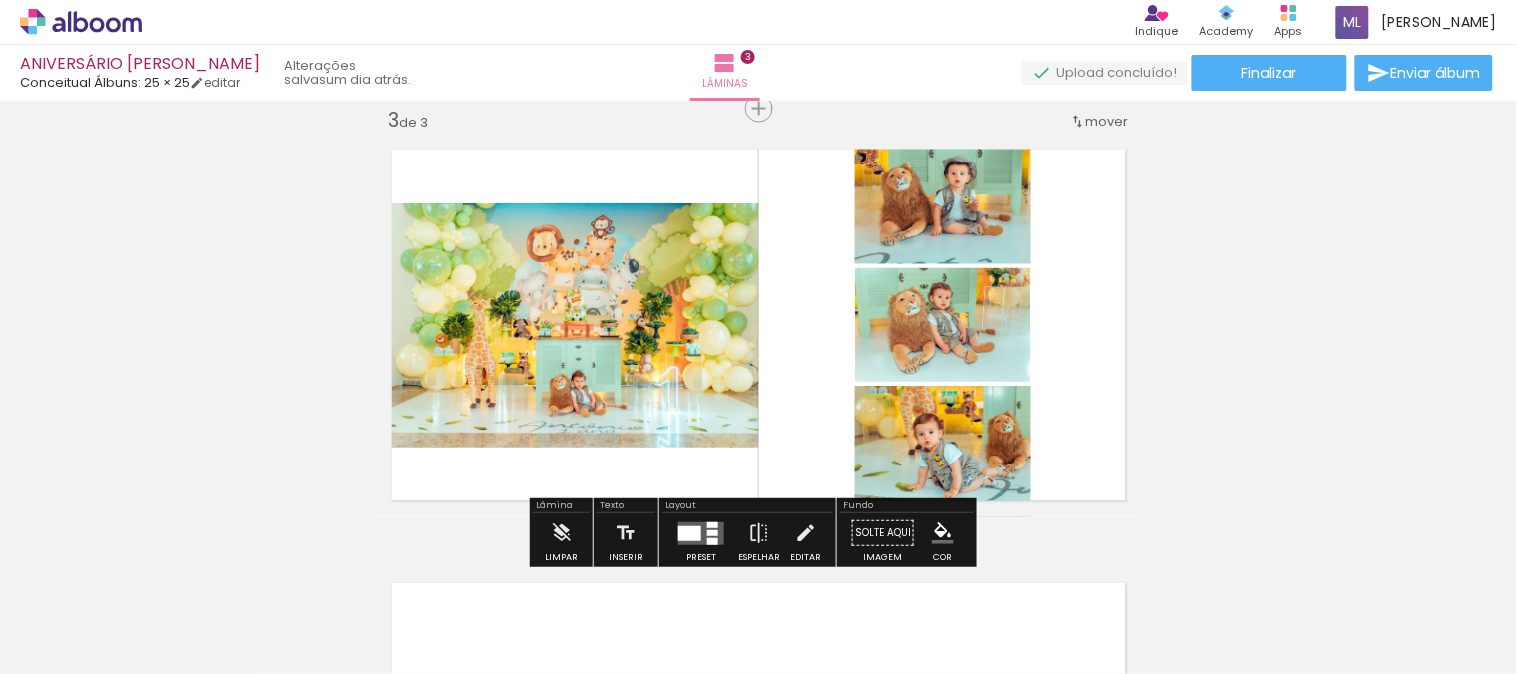 click at bounding box center (689, 533) 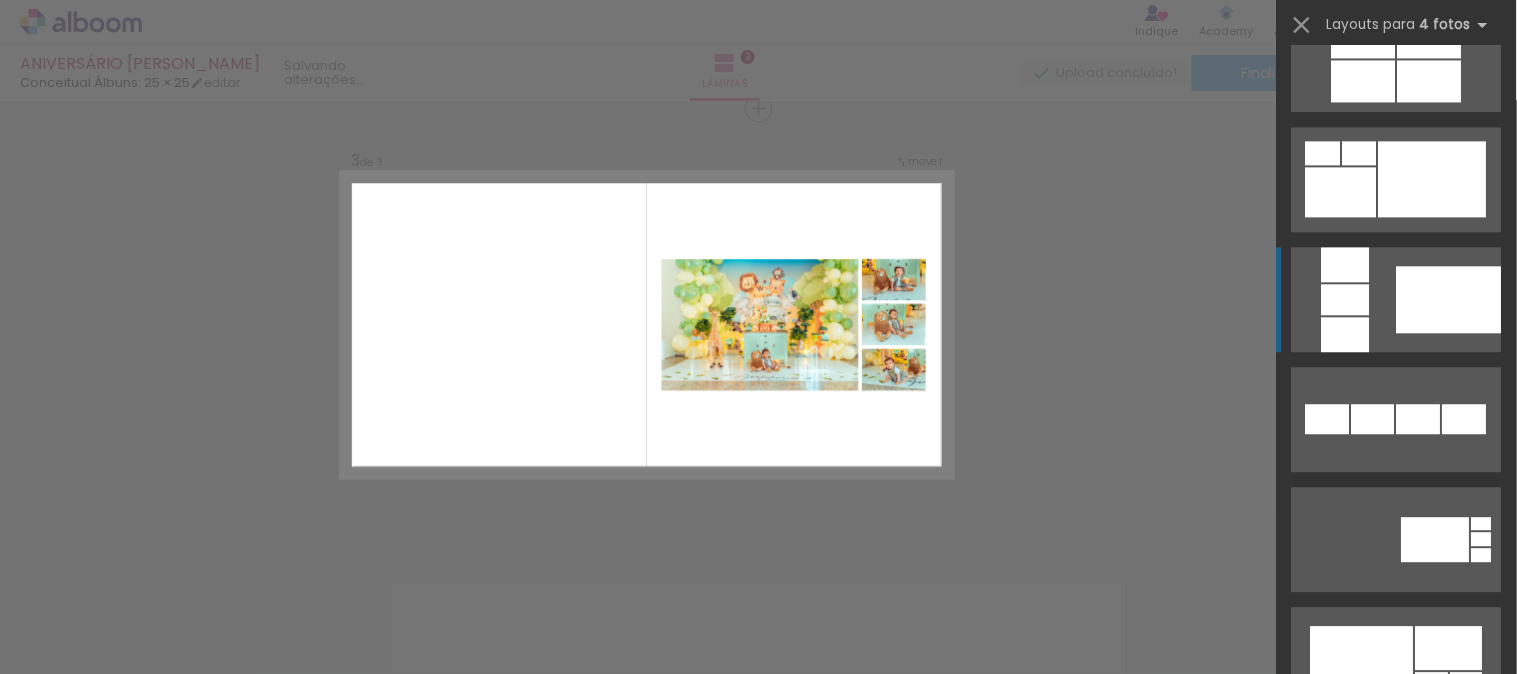 scroll, scrollTop: 1222, scrollLeft: 0, axis: vertical 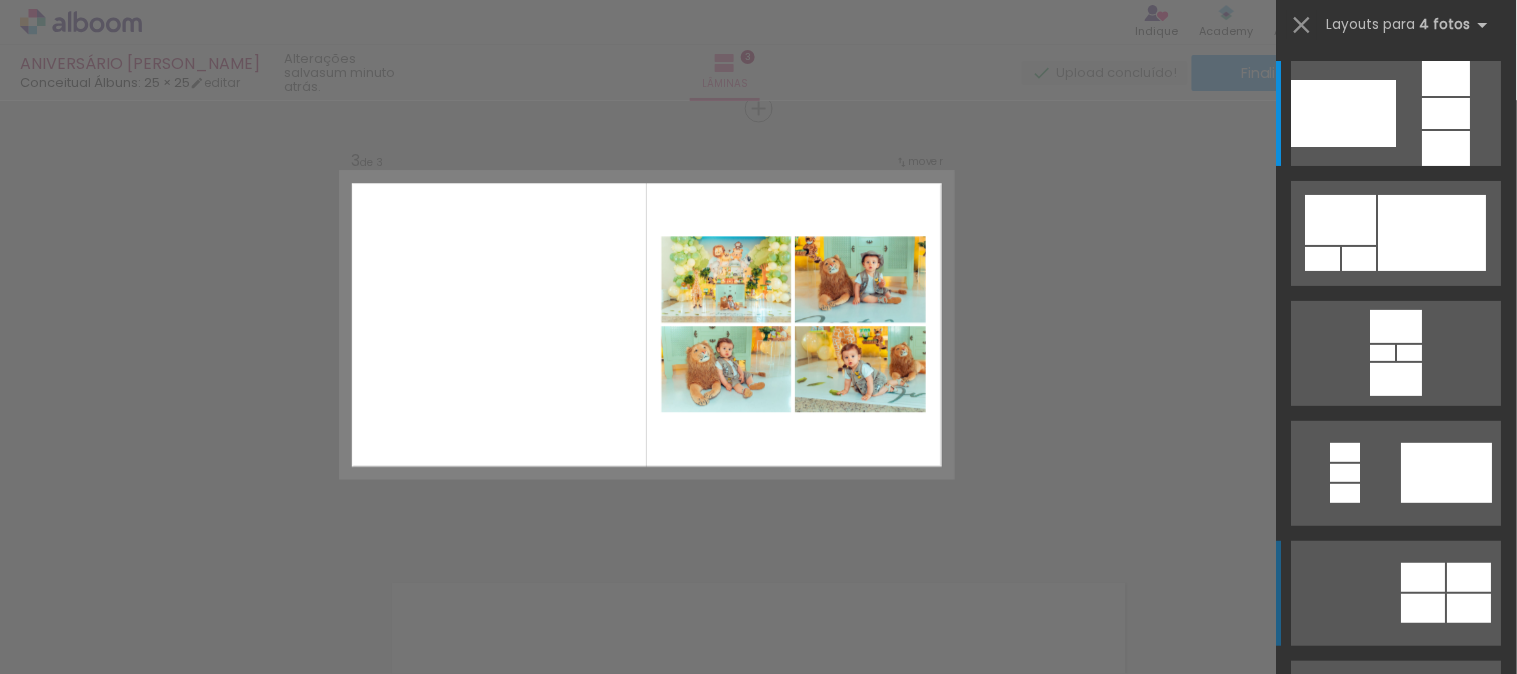 click at bounding box center (1410, 353) 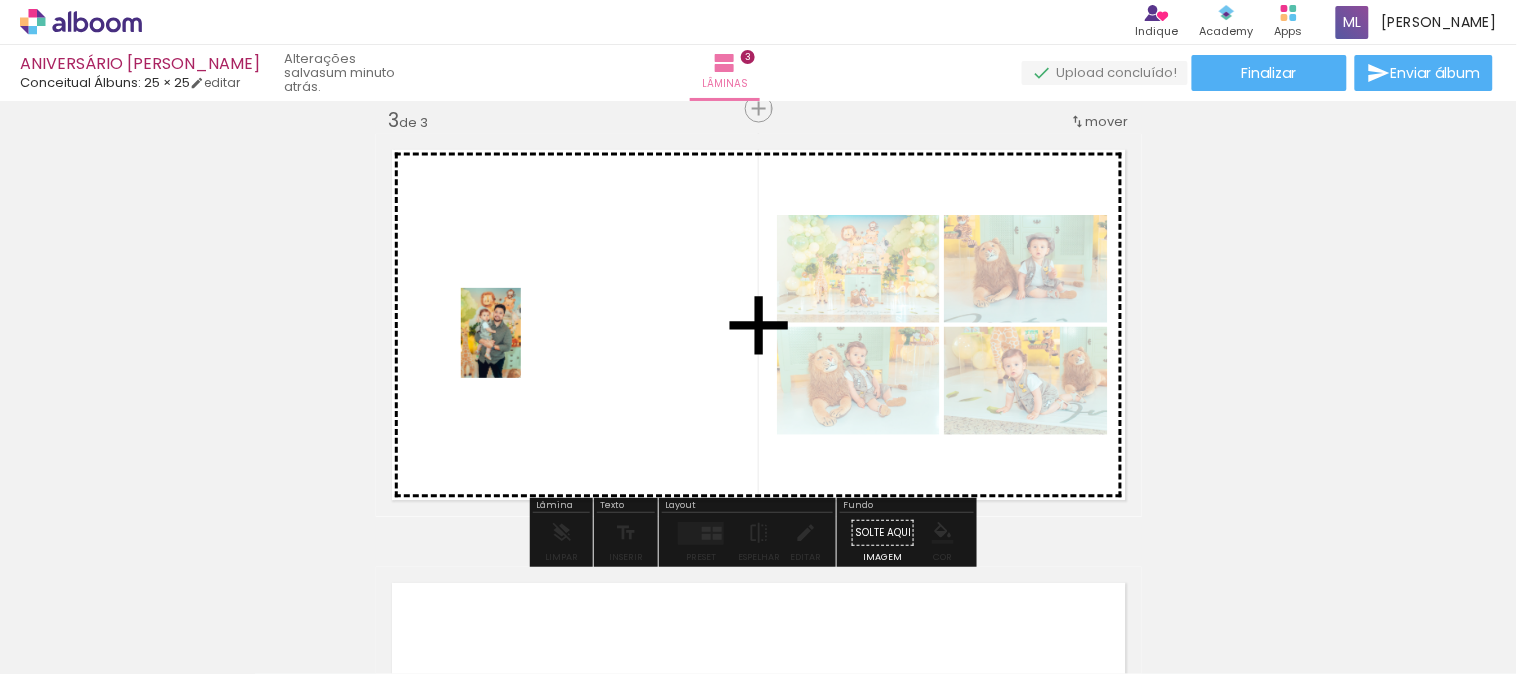 drag, startPoint x: 434, startPoint y: 613, endPoint x: 521, endPoint y: 348, distance: 278.91577 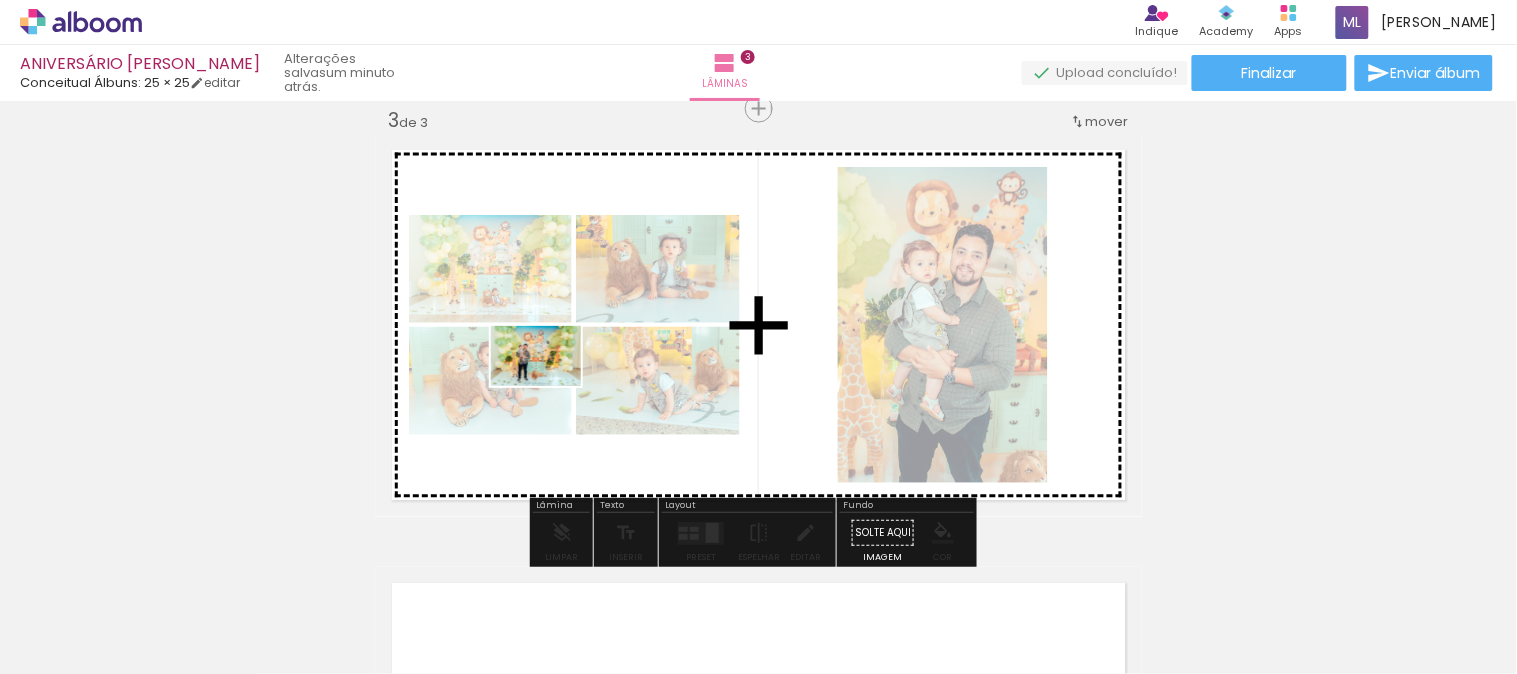 drag, startPoint x: 316, startPoint y: 628, endPoint x: 551, endPoint y: 386, distance: 337.32626 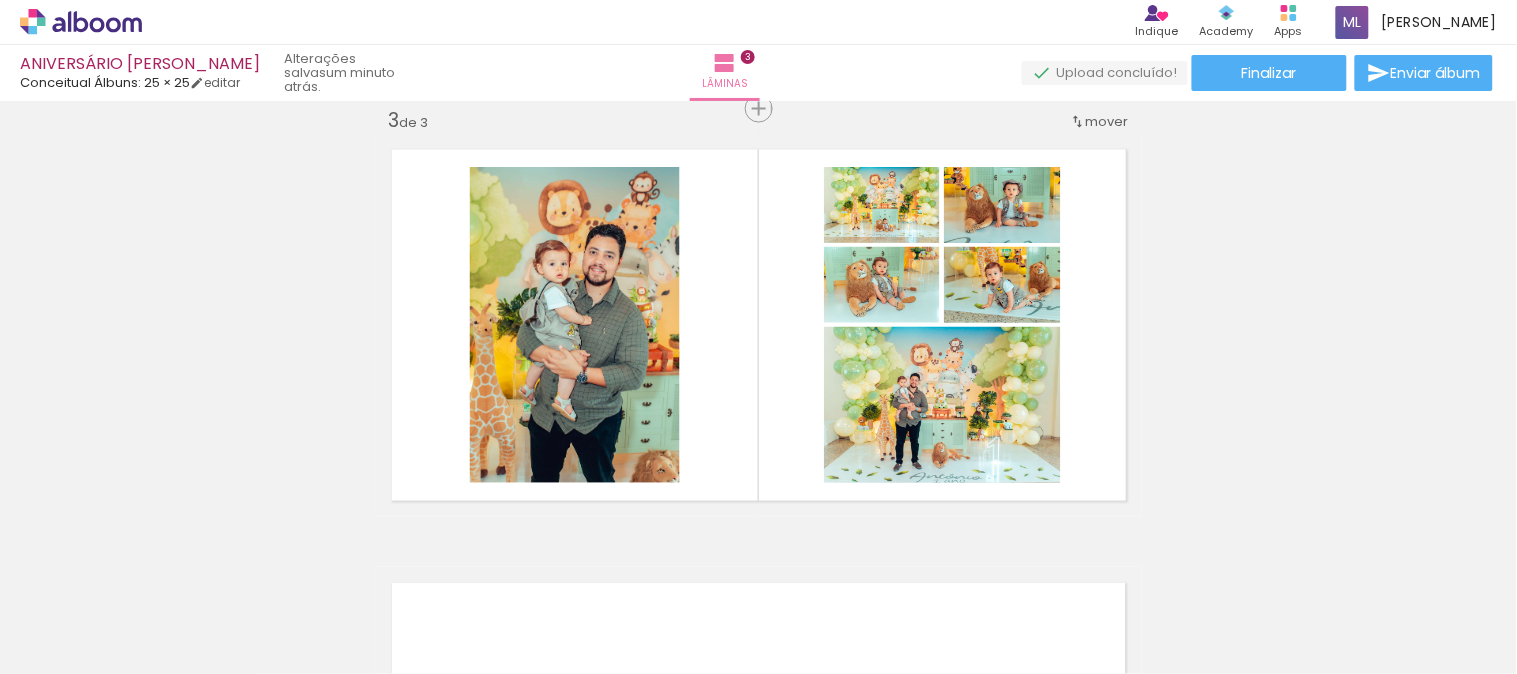 scroll, scrollTop: 0, scrollLeft: 2134, axis: horizontal 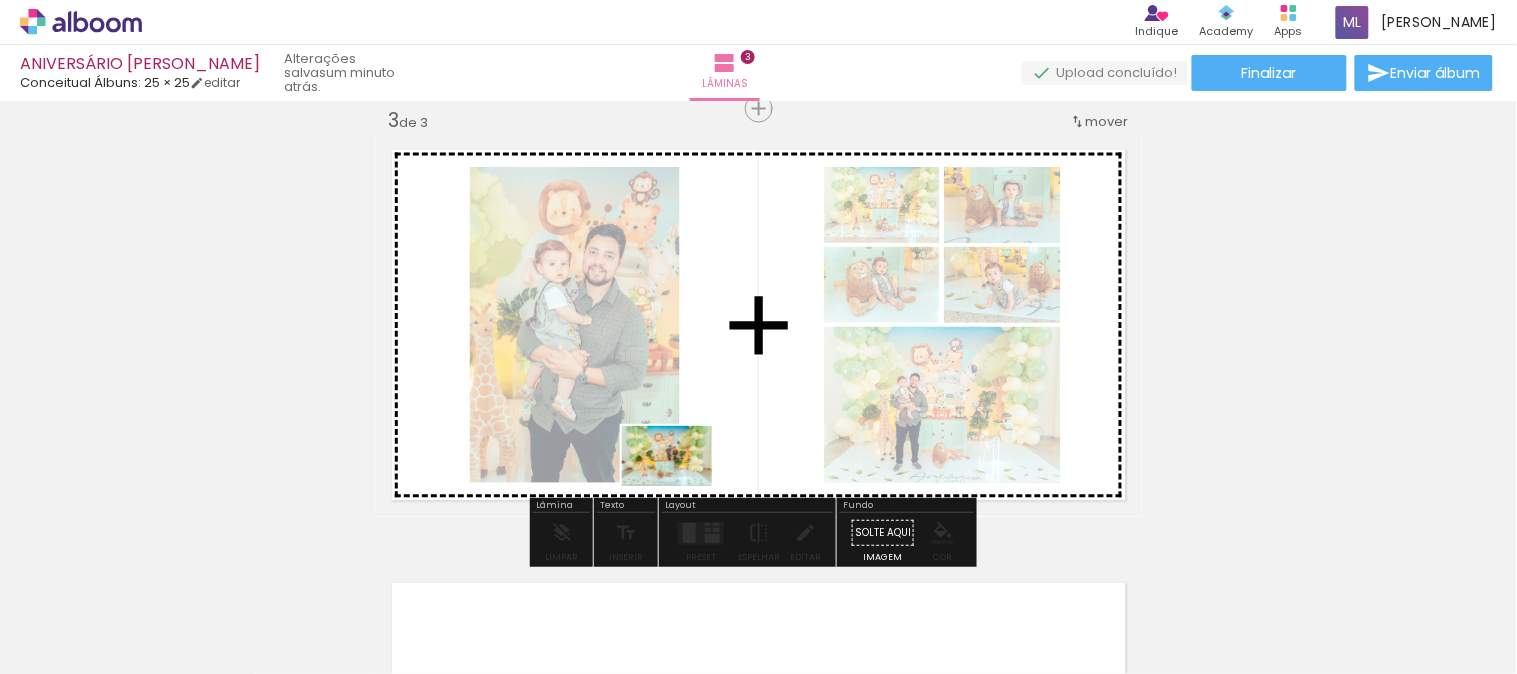 drag, startPoint x: 652, startPoint y: 614, endPoint x: 682, endPoint y: 486, distance: 131.46863 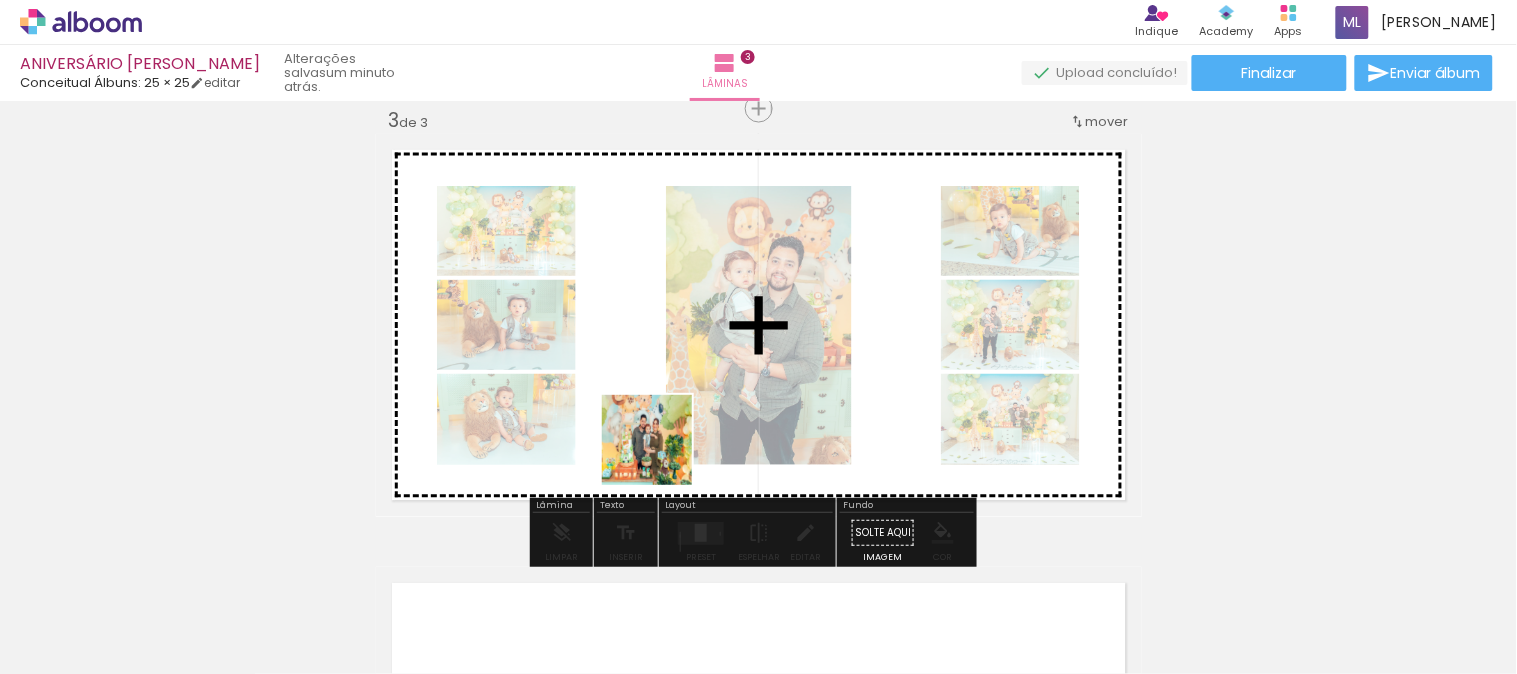drag, startPoint x: 746, startPoint y: 628, endPoint x: 653, endPoint y: 445, distance: 205.27542 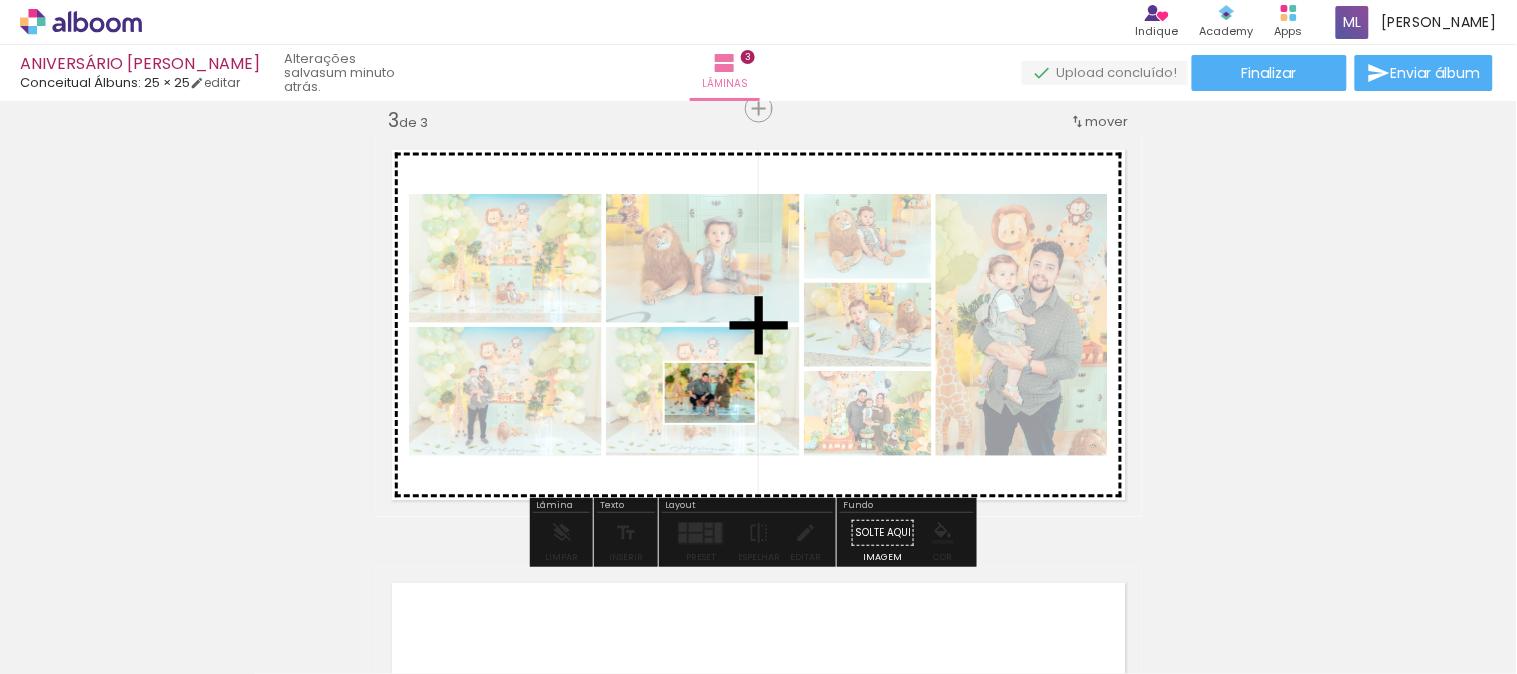 drag, startPoint x: 850, startPoint y: 630, endPoint x: 725, endPoint y: 423, distance: 241.81398 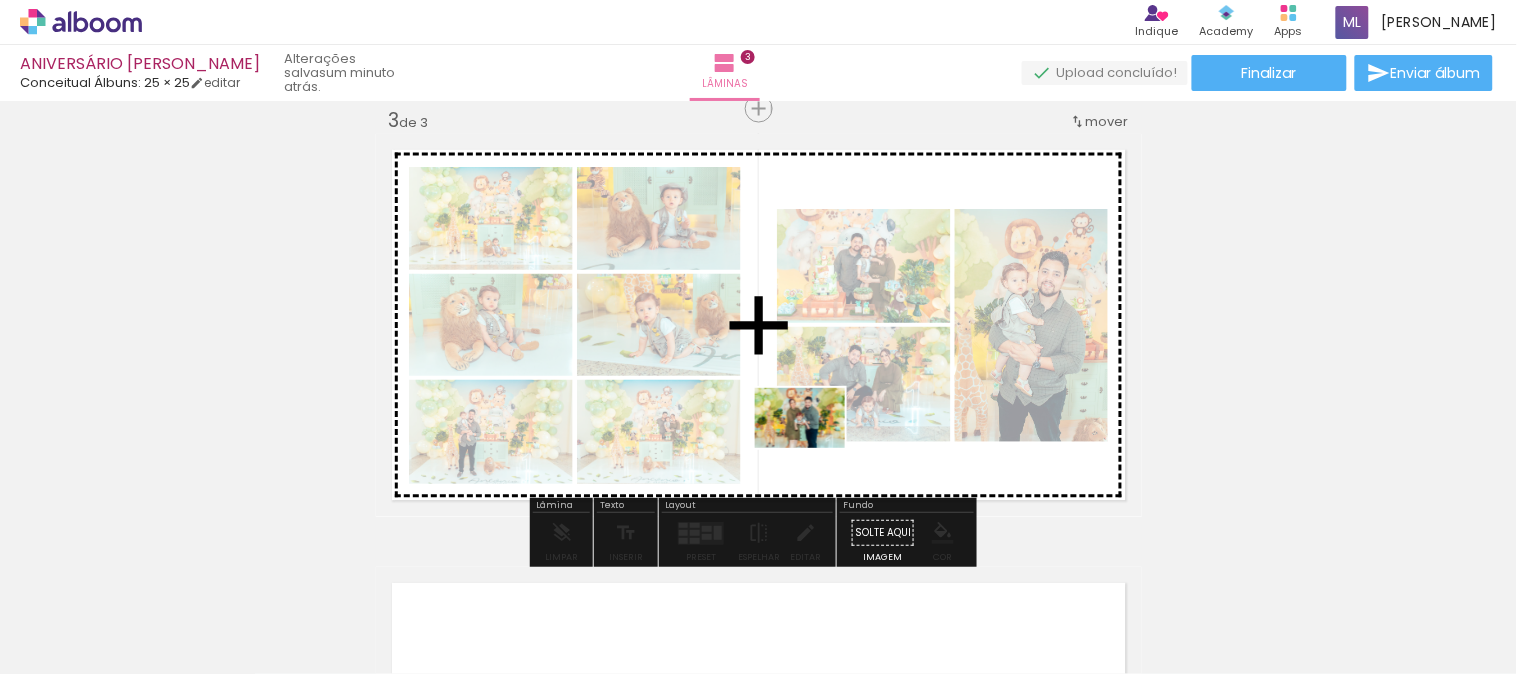 drag, startPoint x: 1187, startPoint y: 627, endPoint x: 815, endPoint y: 448, distance: 412.82562 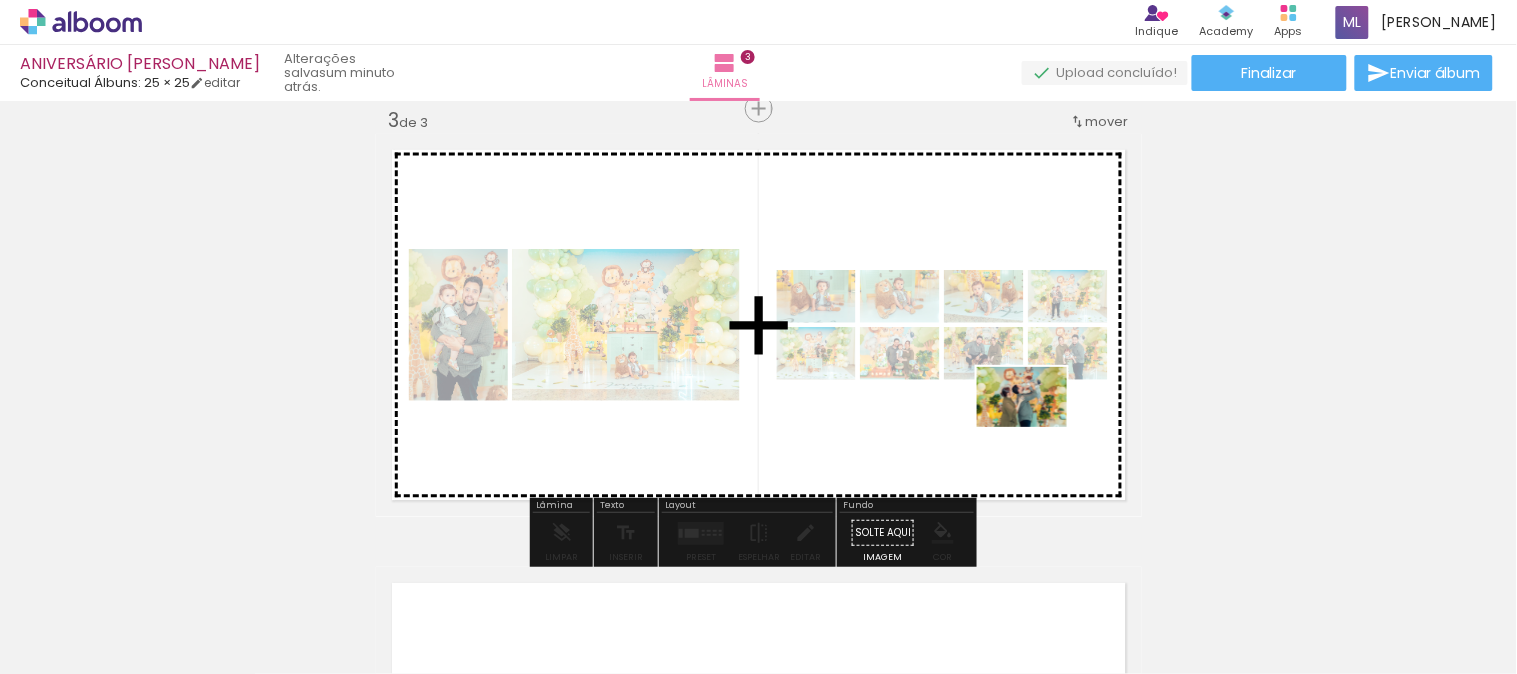drag, startPoint x: 1107, startPoint y: 624, endPoint x: 1036, endPoint y: 424, distance: 212.22865 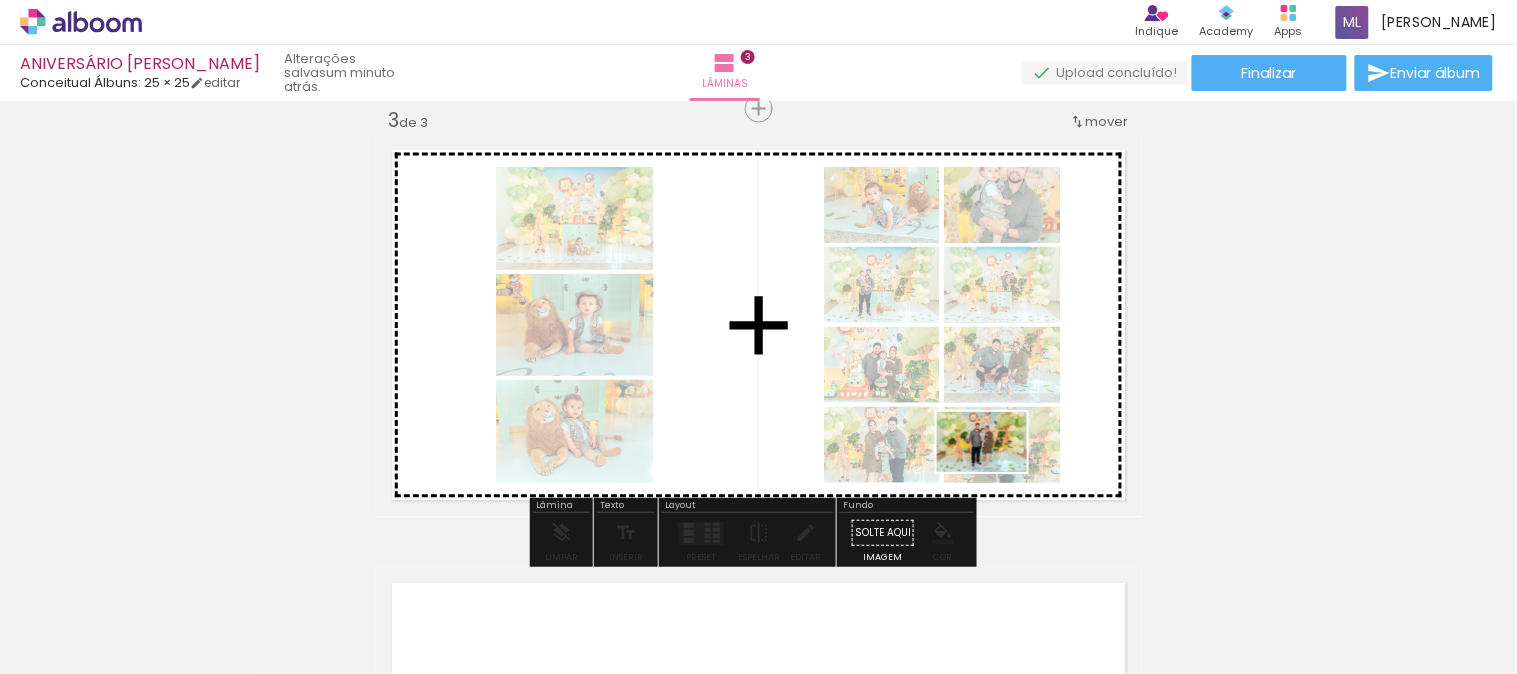 drag, startPoint x: 986, startPoint y: 610, endPoint x: 997, endPoint y: 472, distance: 138.43771 